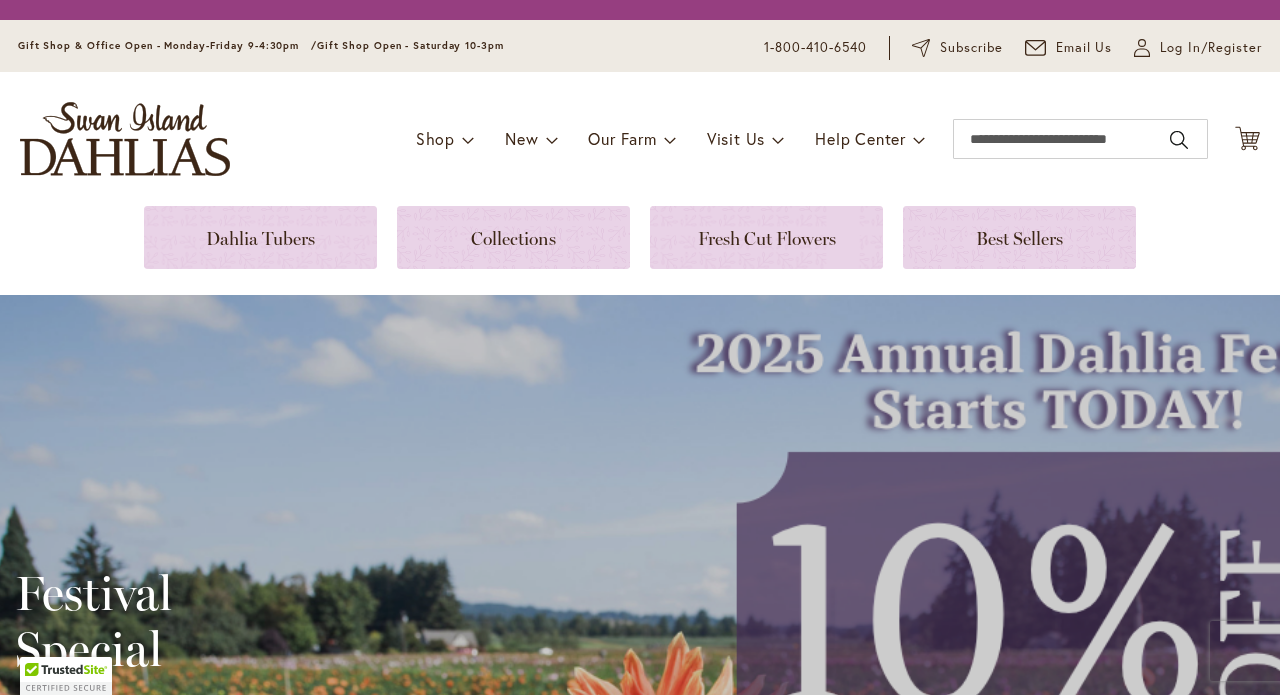 scroll, scrollTop: 0, scrollLeft: 0, axis: both 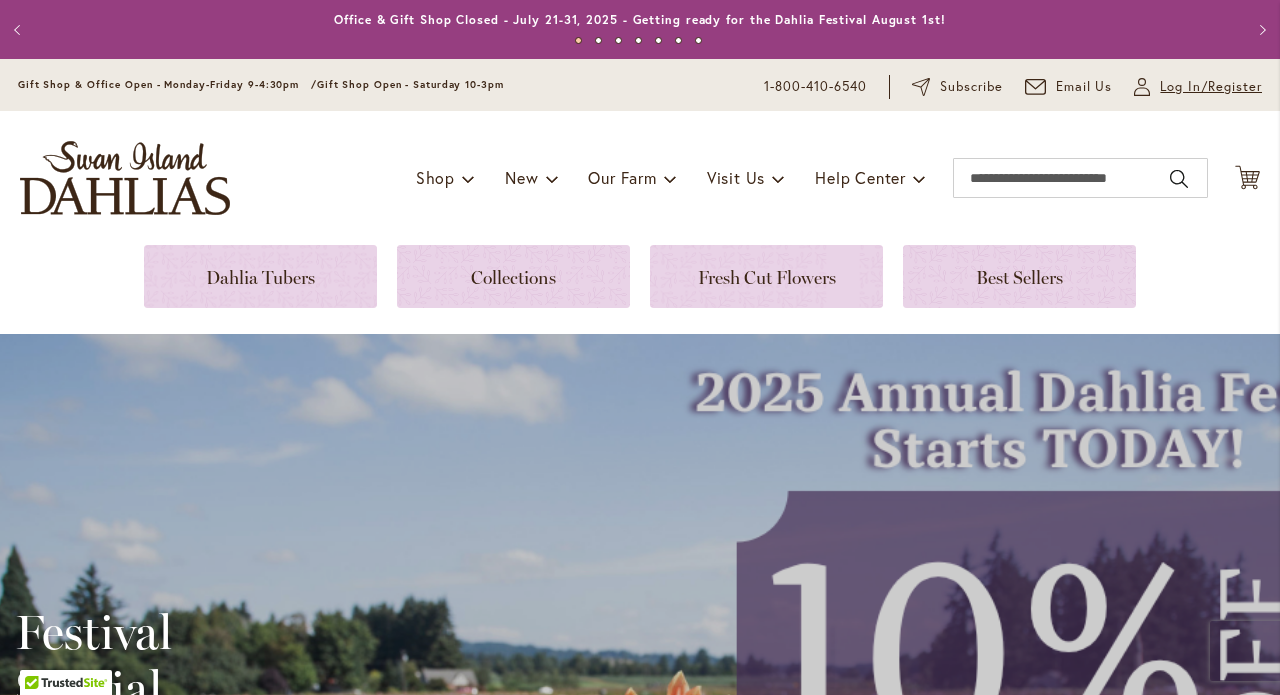 click on "Log In/Register" at bounding box center (1211, 87) 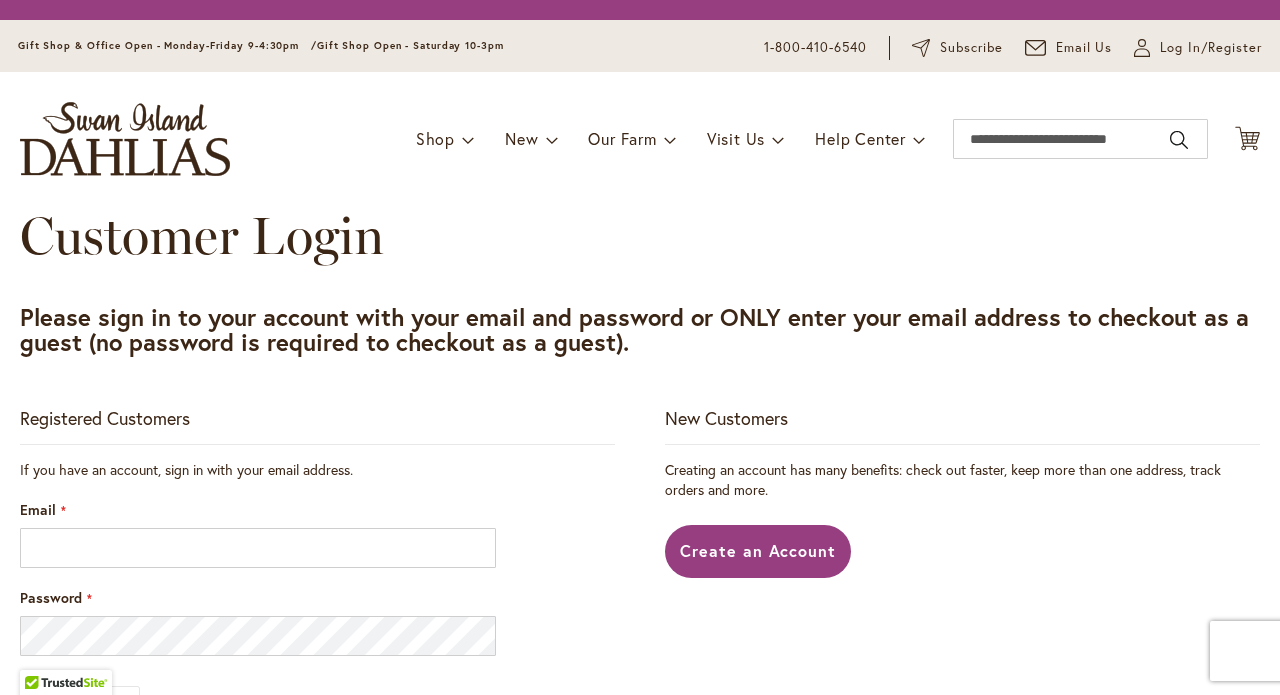 scroll, scrollTop: 0, scrollLeft: 0, axis: both 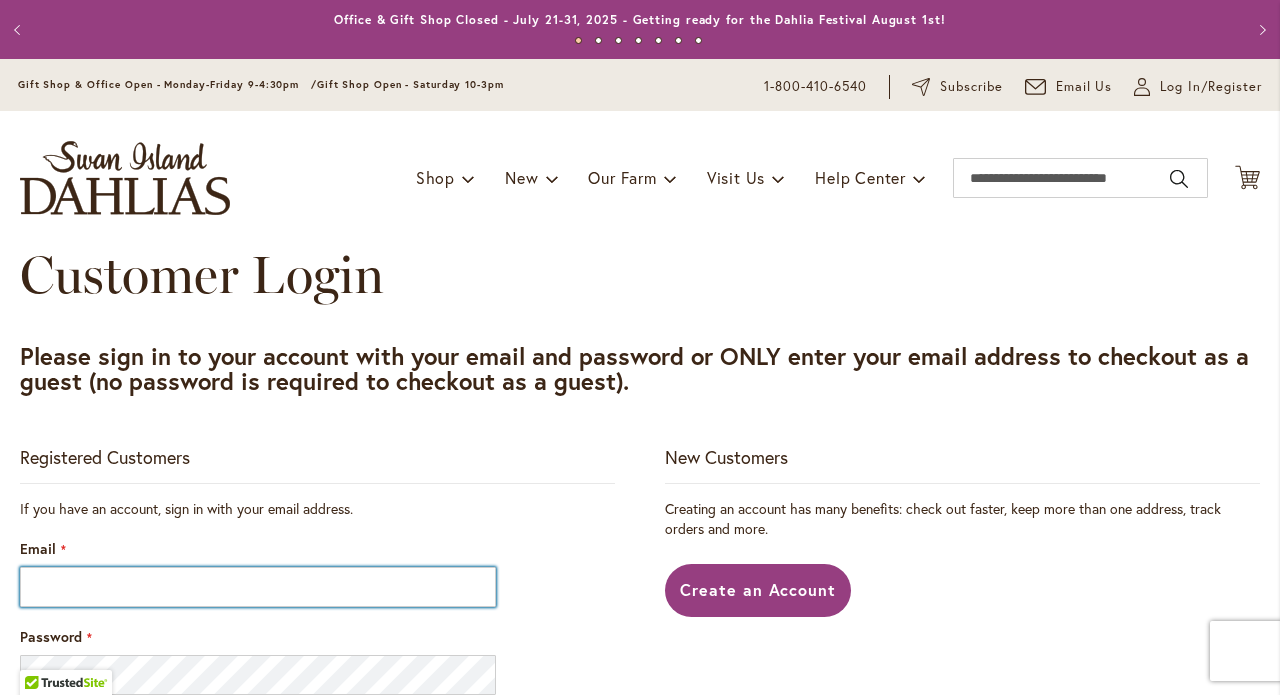type on "**********" 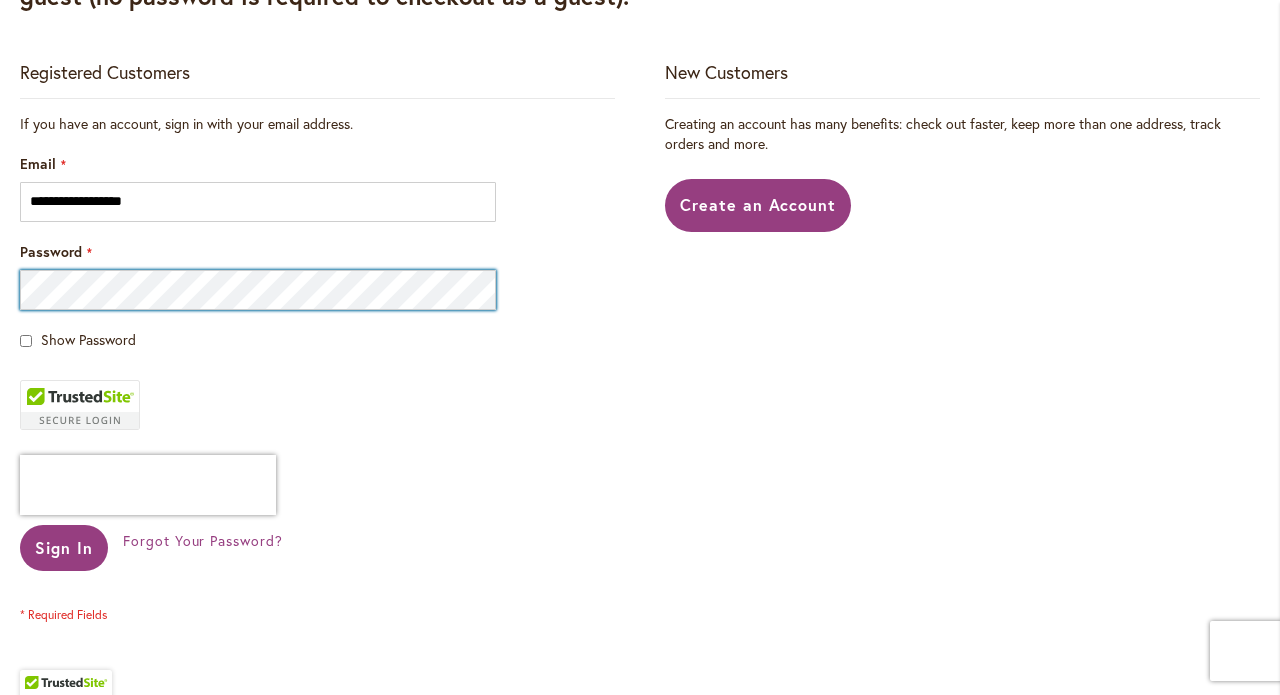 scroll, scrollTop: 423, scrollLeft: 0, axis: vertical 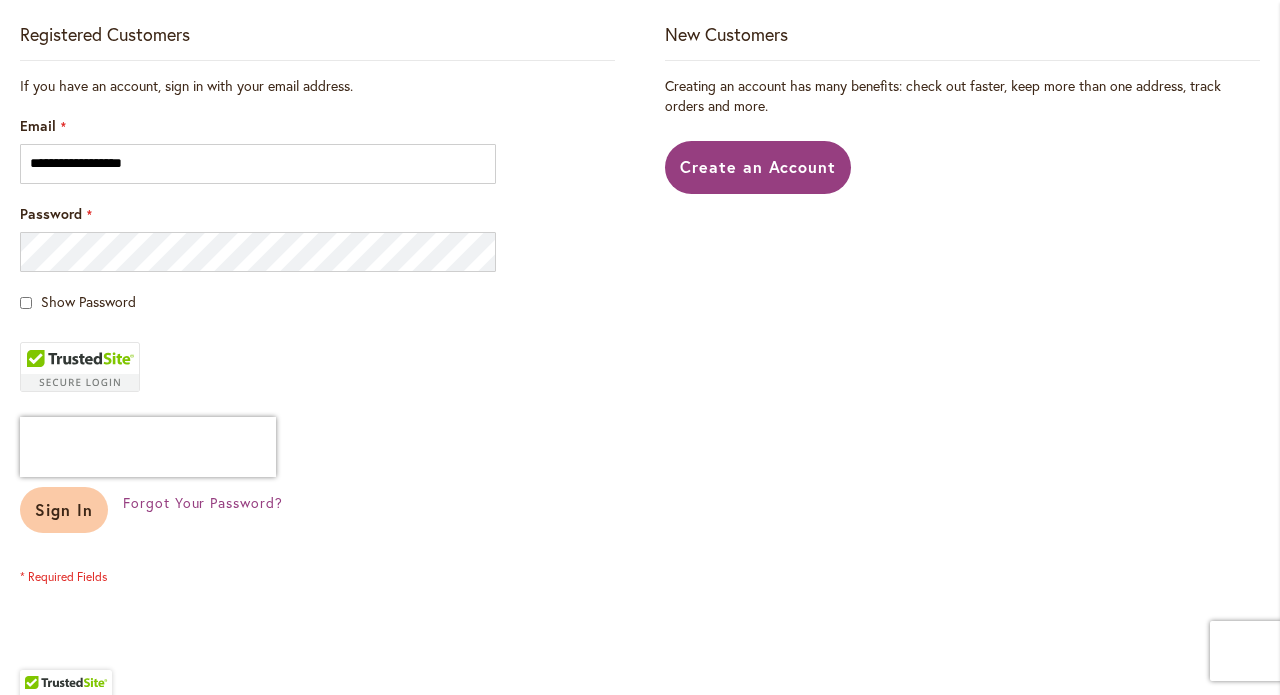 click on "Sign In" at bounding box center [64, 509] 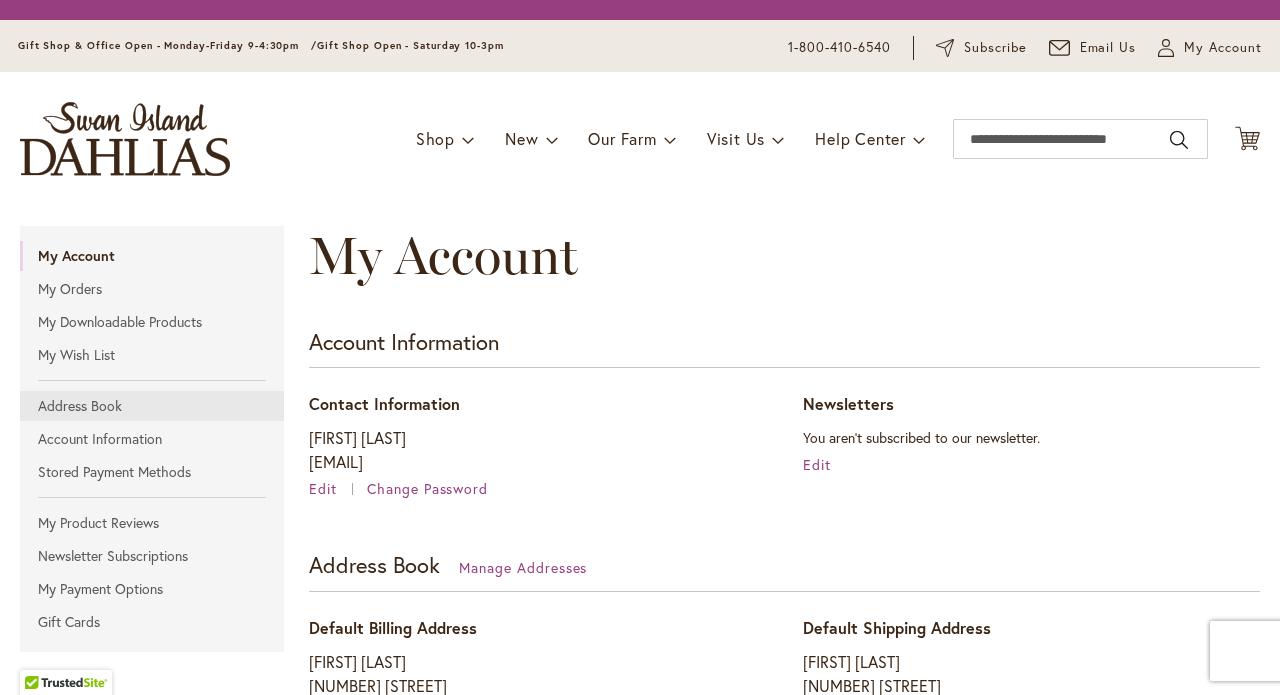 scroll, scrollTop: 0, scrollLeft: 0, axis: both 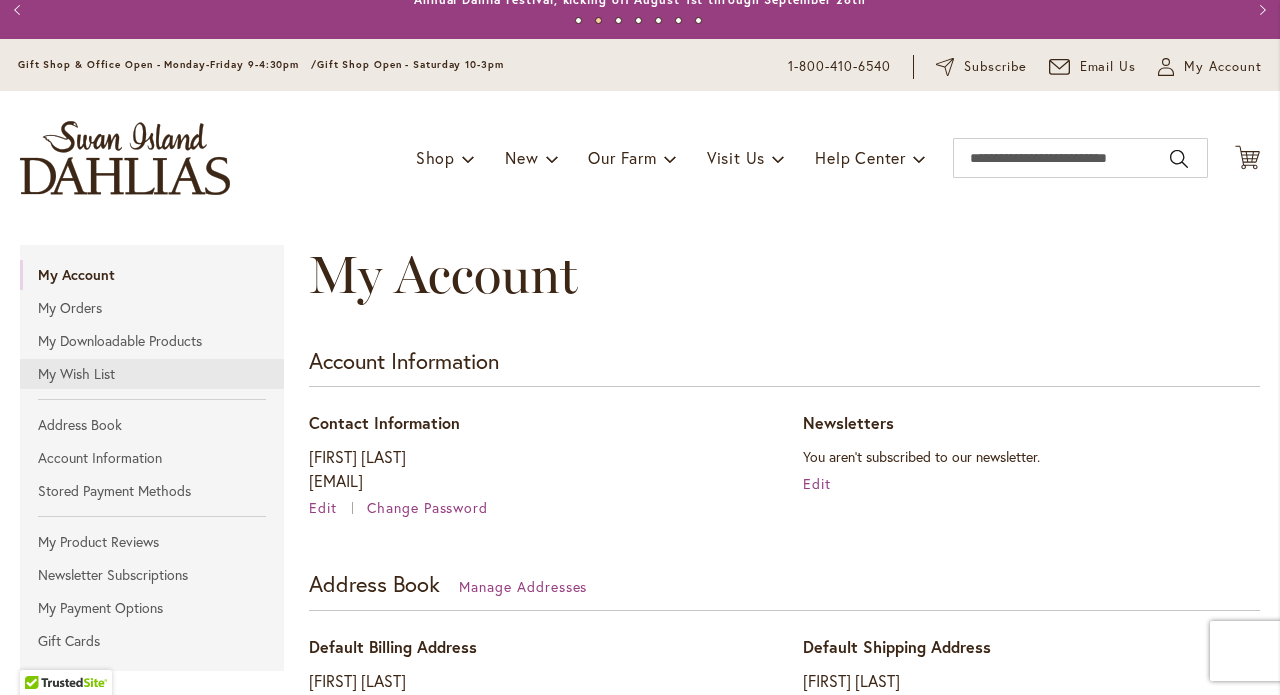click on "My Wish List" at bounding box center (152, 374) 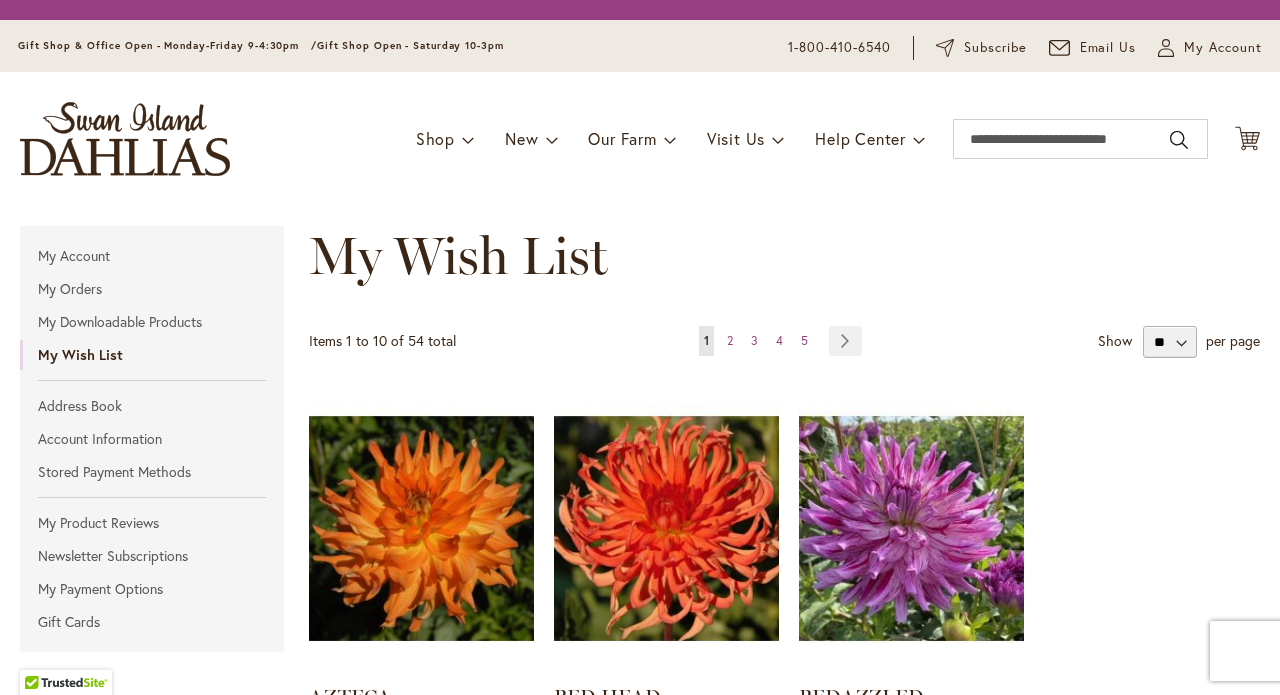 scroll, scrollTop: 0, scrollLeft: 0, axis: both 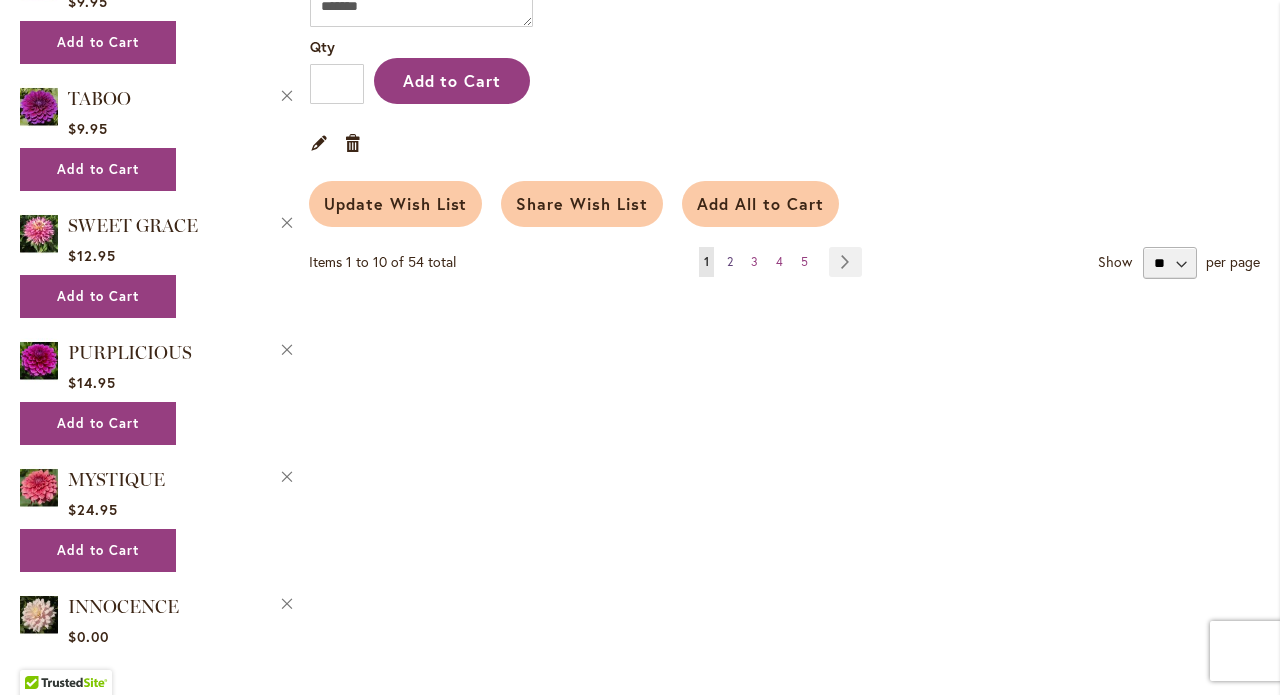 click on "2" at bounding box center (730, 261) 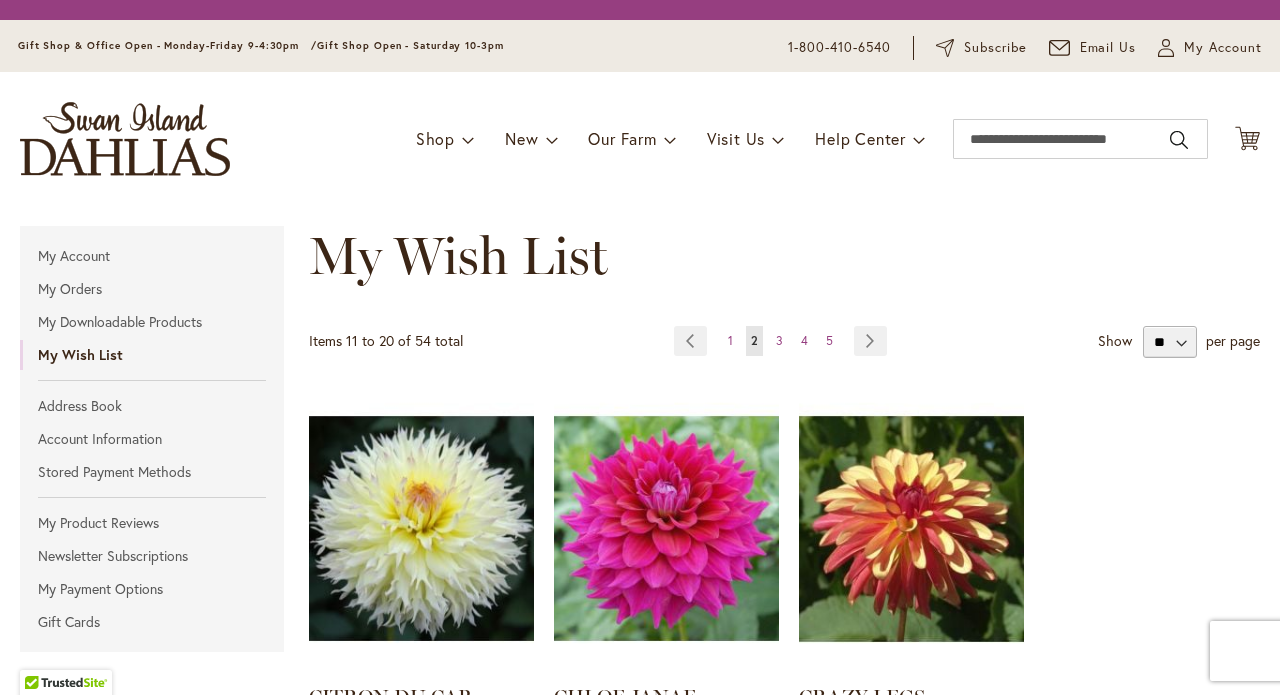 scroll, scrollTop: 0, scrollLeft: 0, axis: both 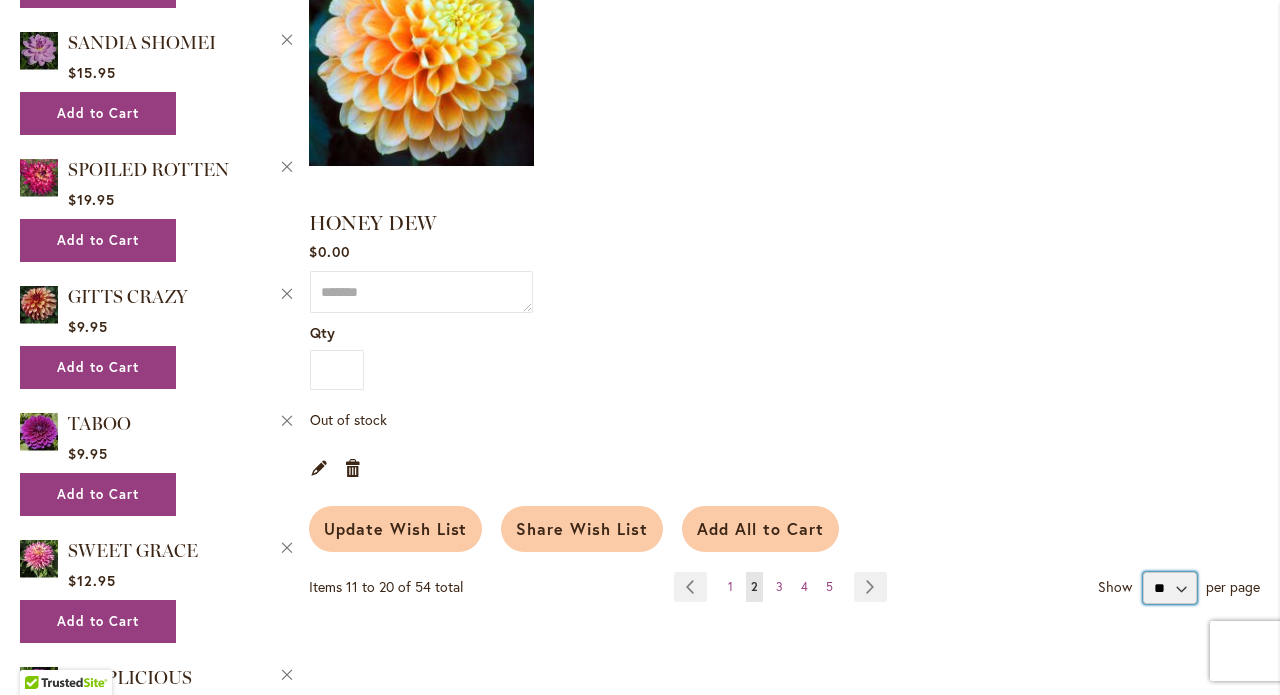 select on "**********" 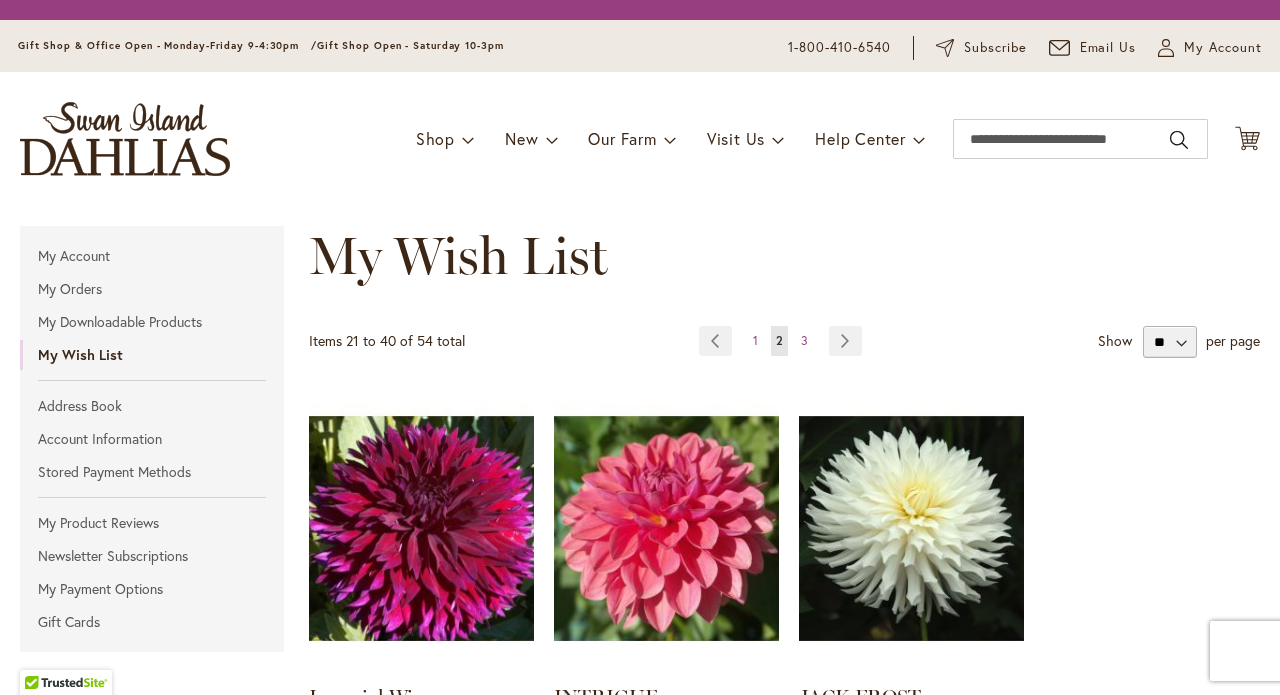 scroll, scrollTop: 0, scrollLeft: 0, axis: both 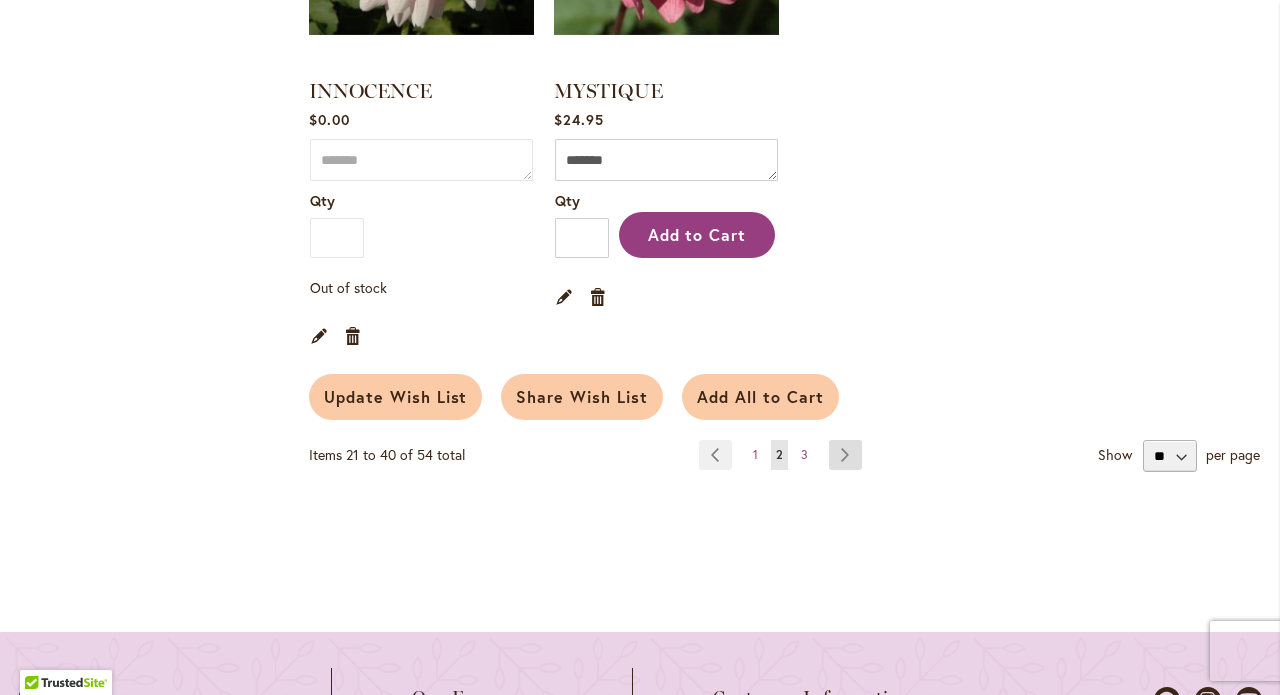 click on "Page
Next" at bounding box center (845, 455) 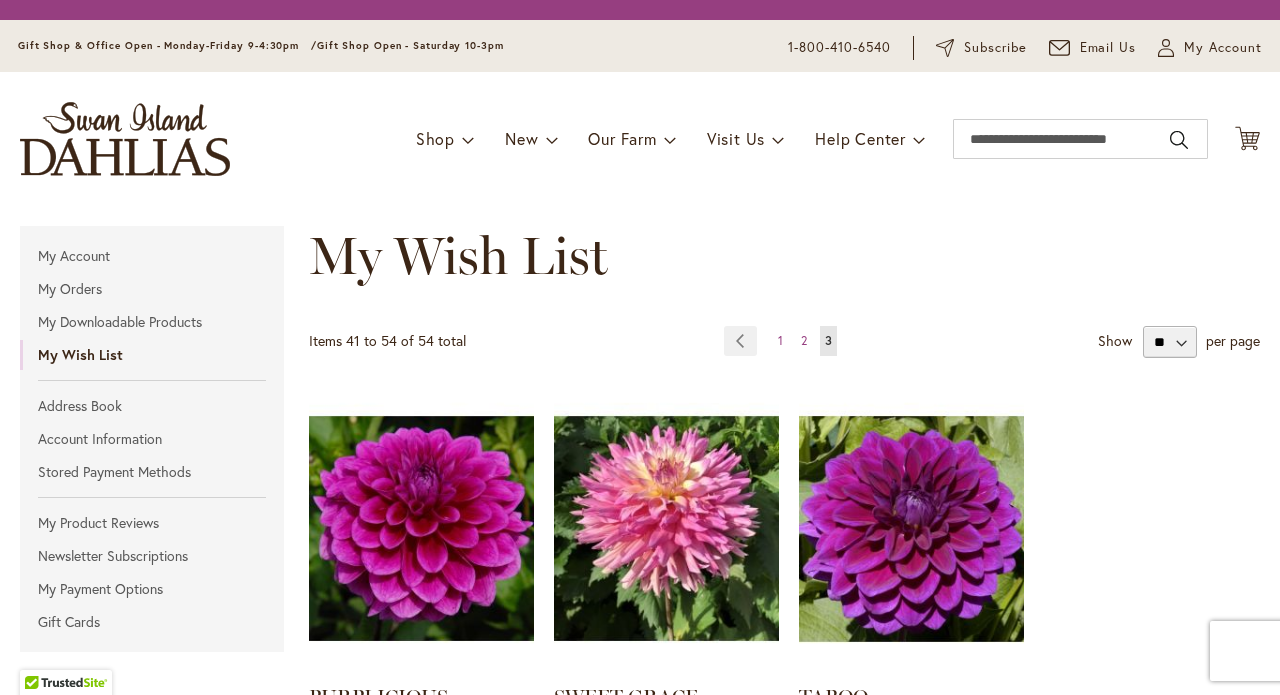 scroll, scrollTop: 0, scrollLeft: 0, axis: both 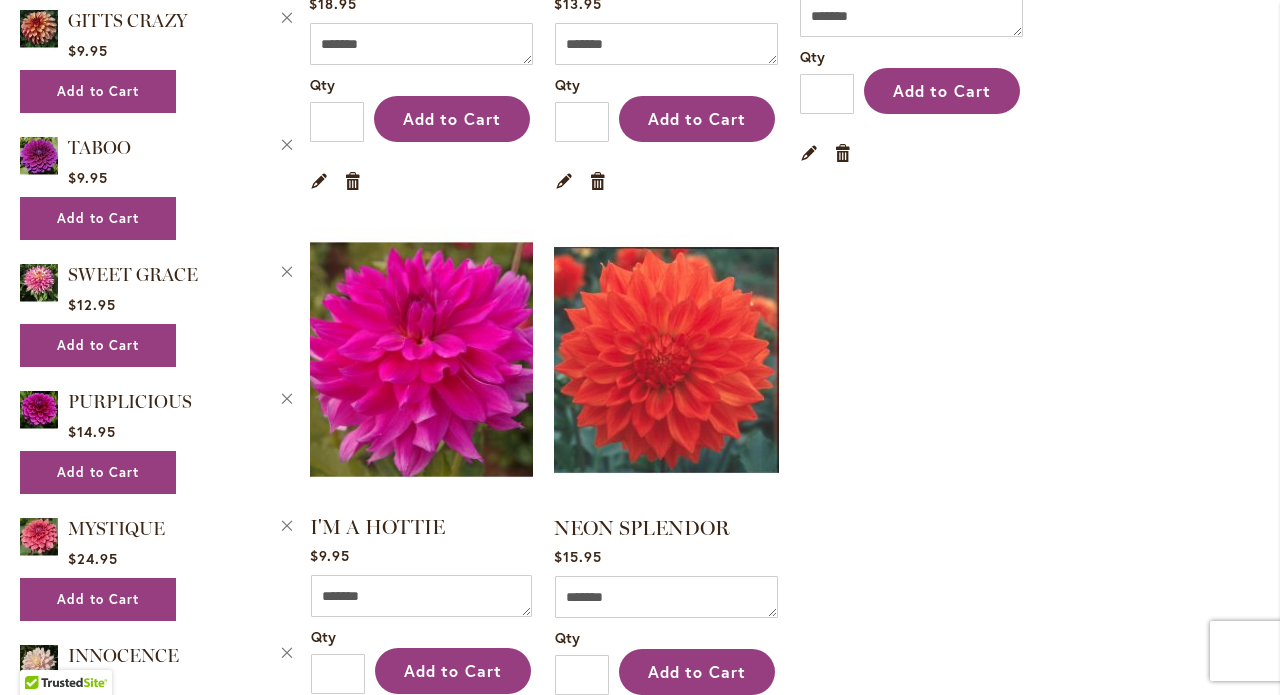 click at bounding box center (421, 359) 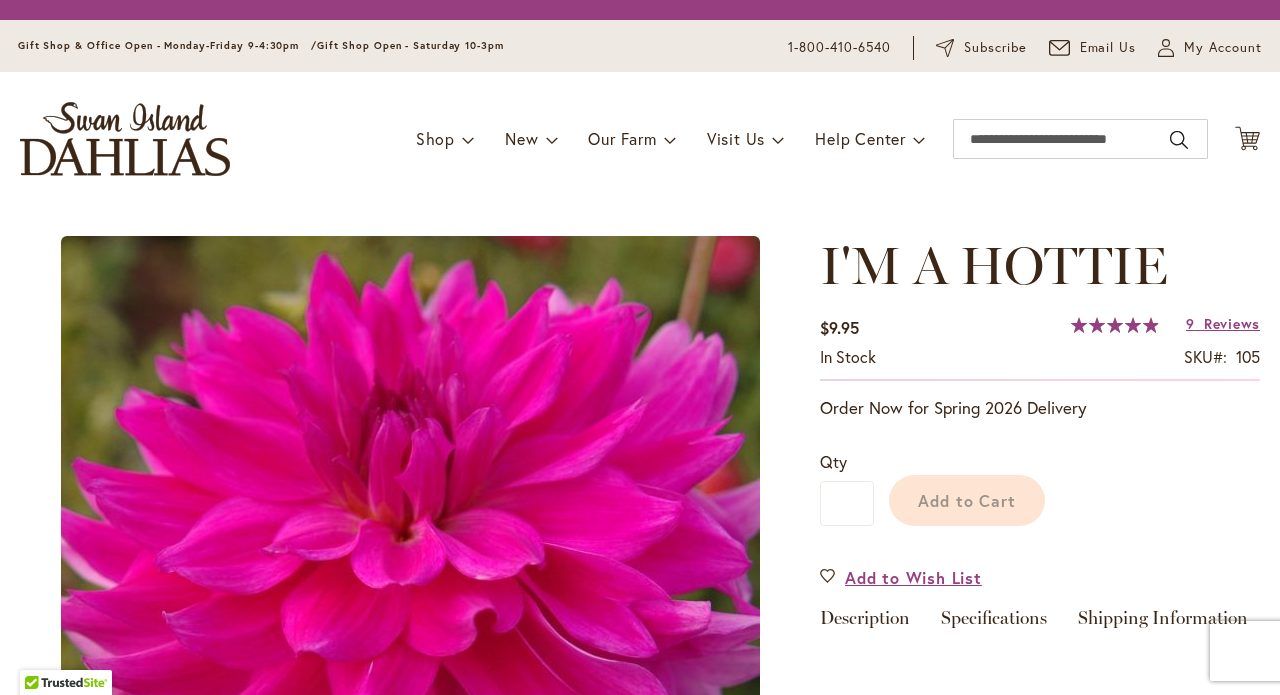 scroll, scrollTop: 0, scrollLeft: 0, axis: both 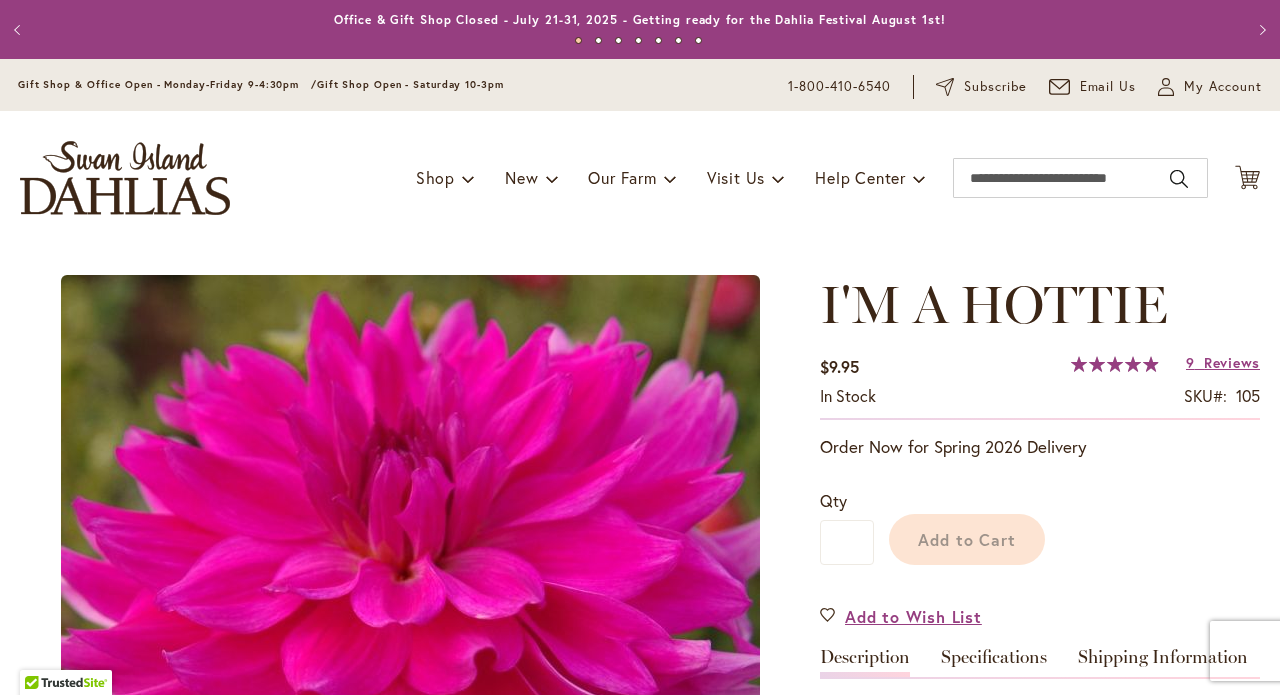 type on "******" 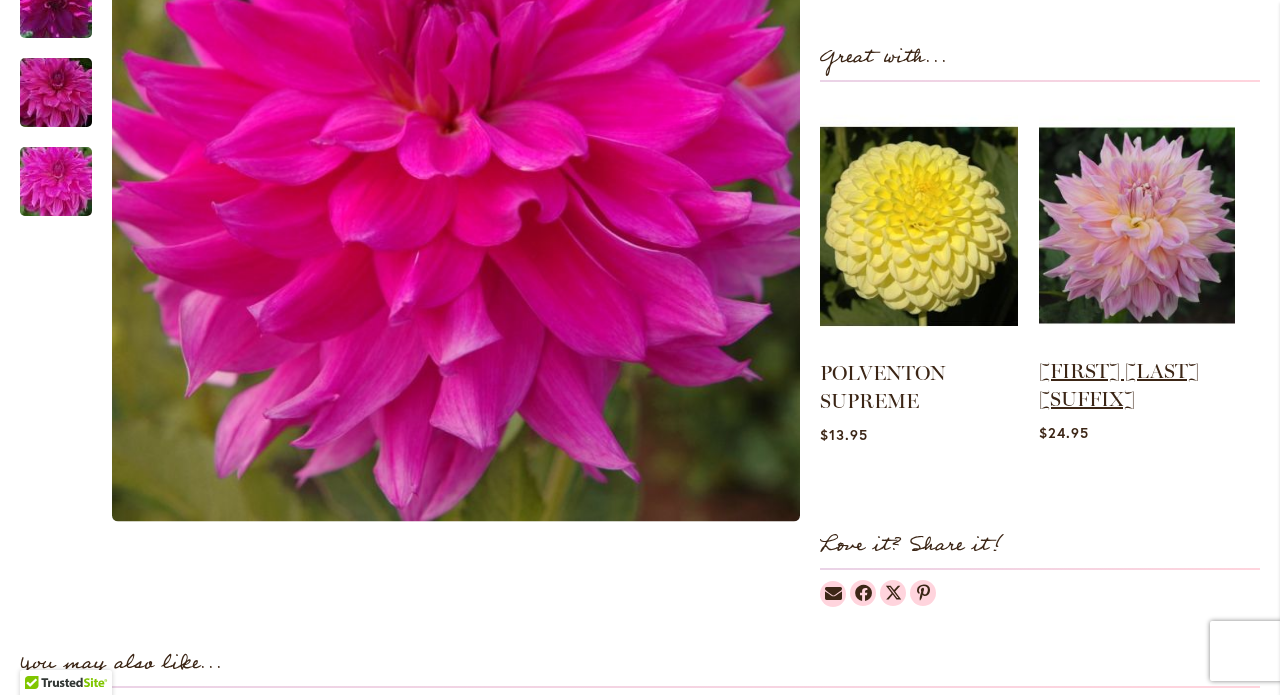 scroll, scrollTop: 821, scrollLeft: 0, axis: vertical 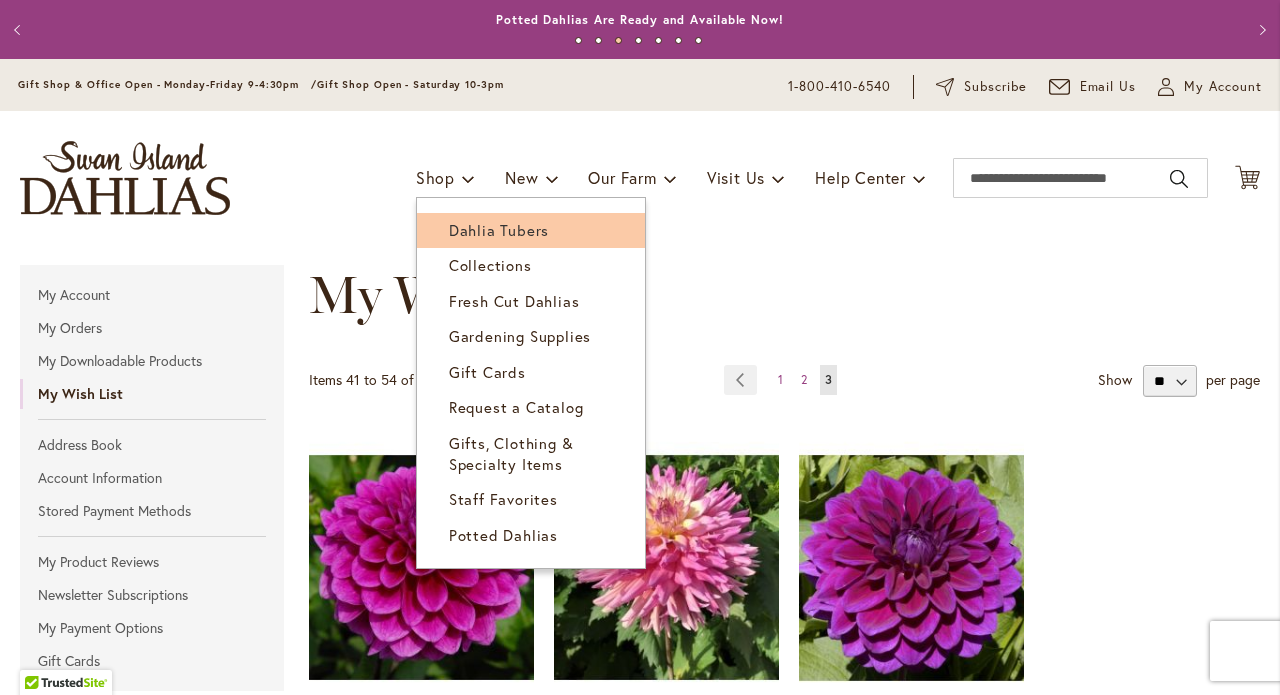 click on "Dahlia Tubers" at bounding box center (499, 230) 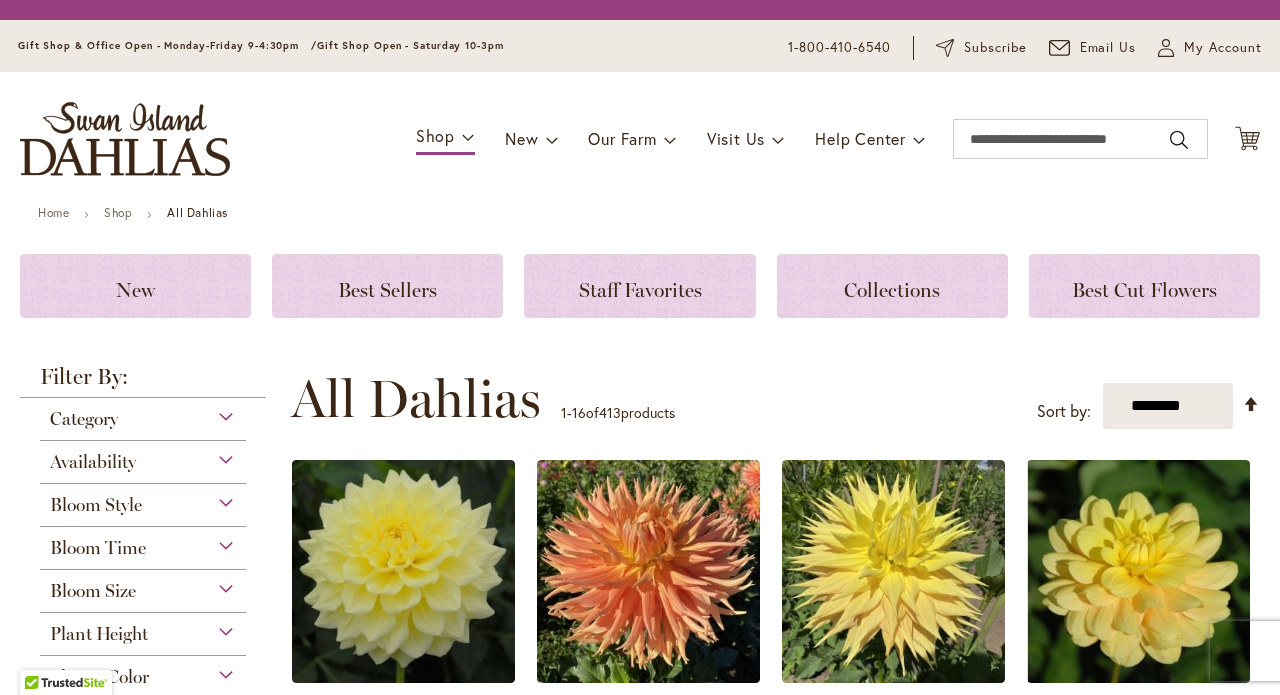 scroll, scrollTop: 0, scrollLeft: 0, axis: both 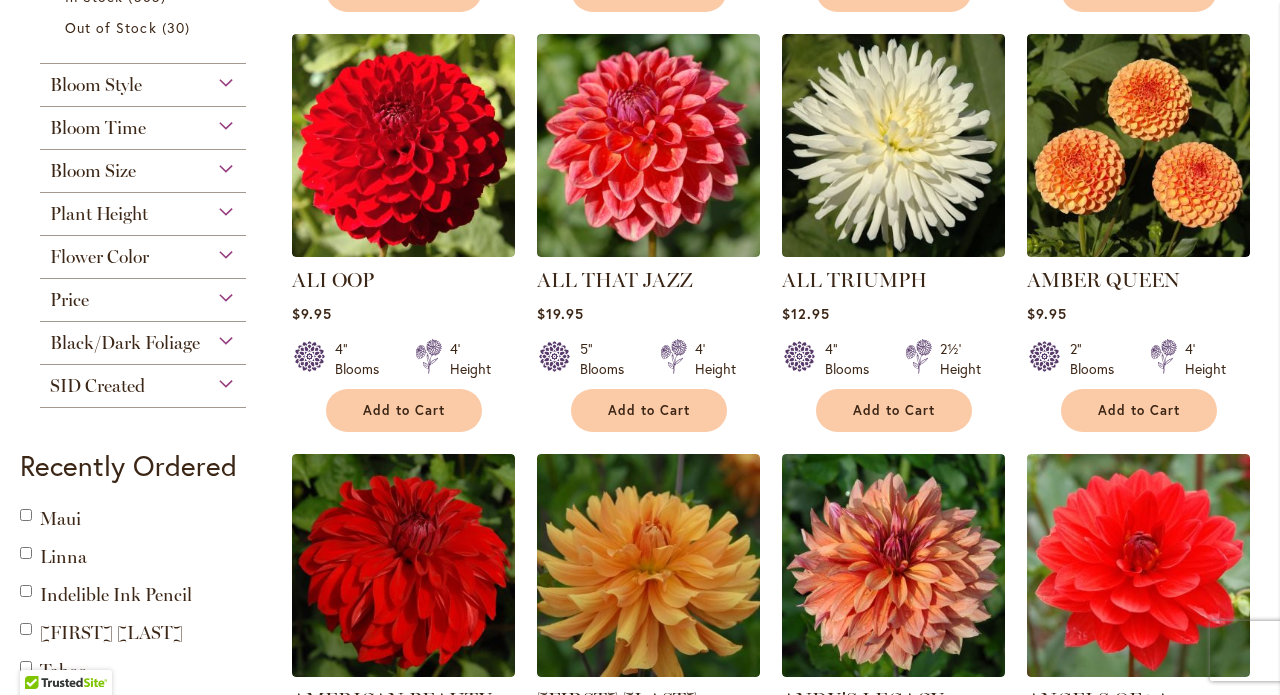 click on "Flower Color" at bounding box center [143, 252] 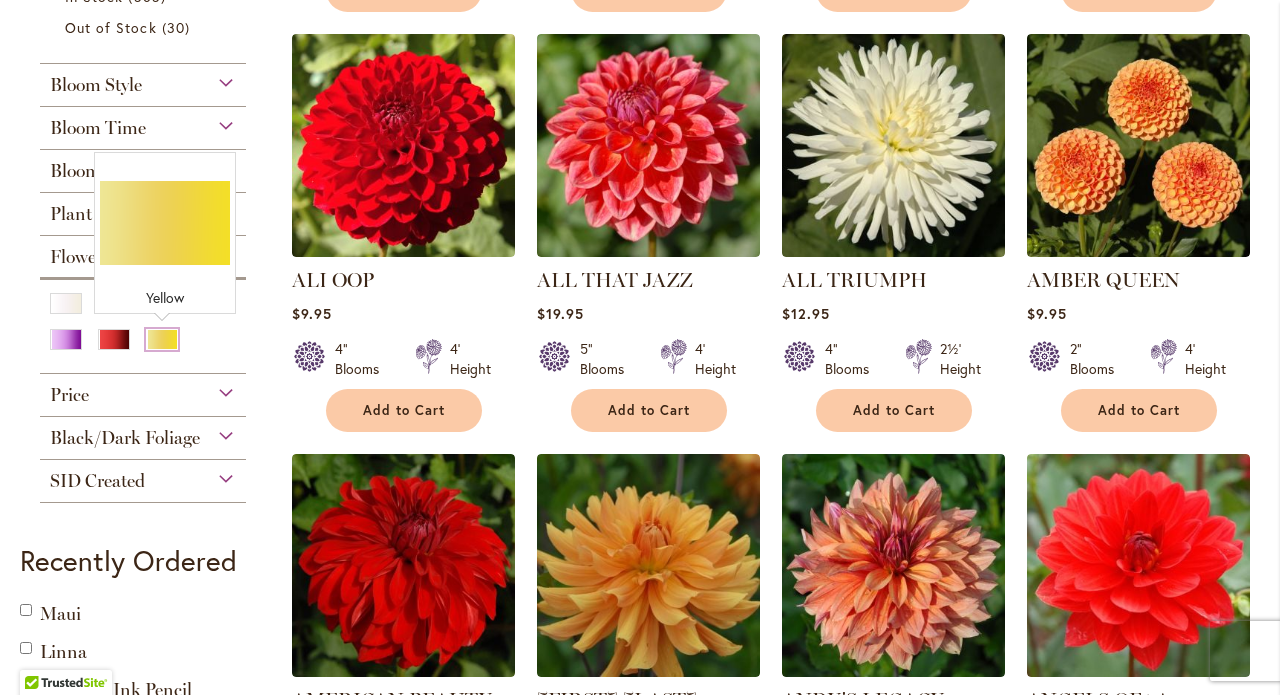 click at bounding box center [162, 339] 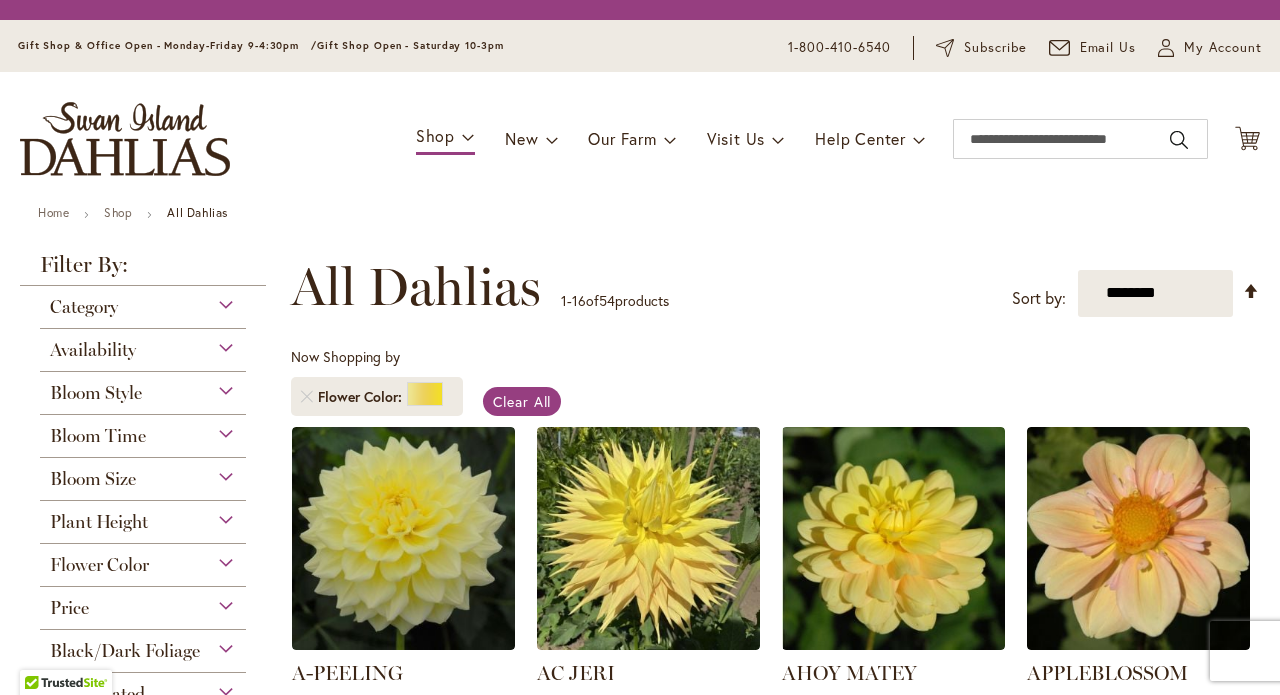 scroll, scrollTop: 0, scrollLeft: 0, axis: both 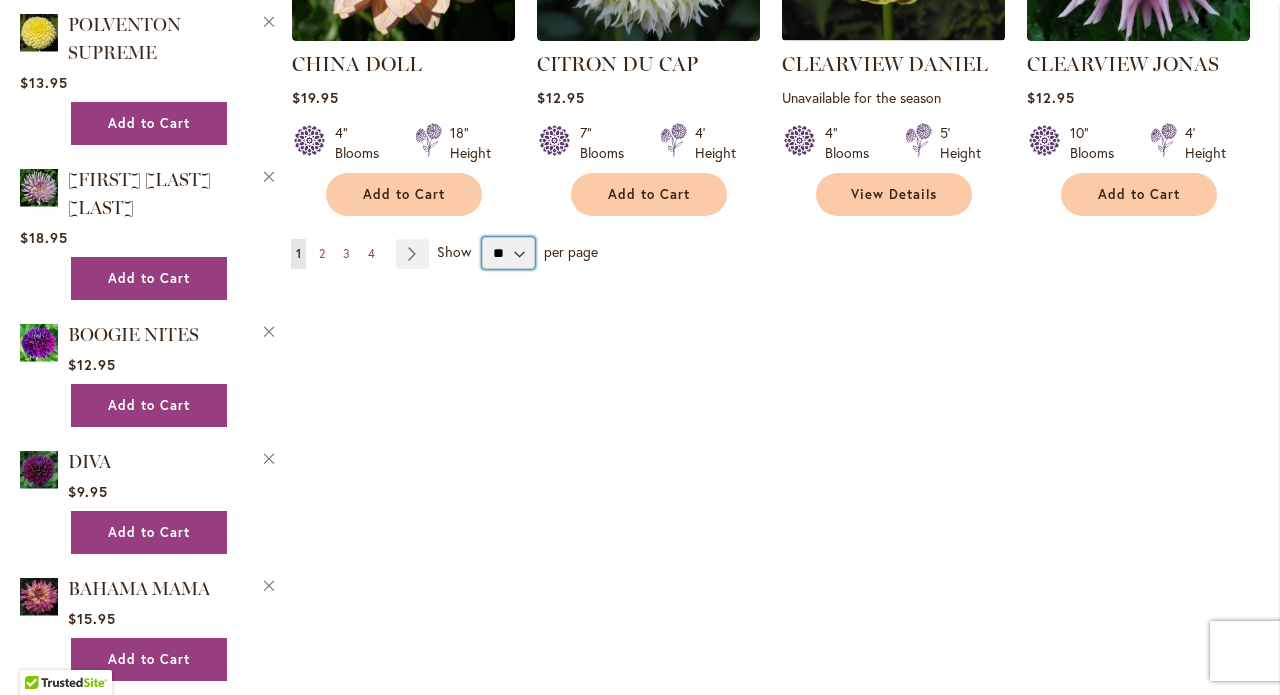 select on "**" 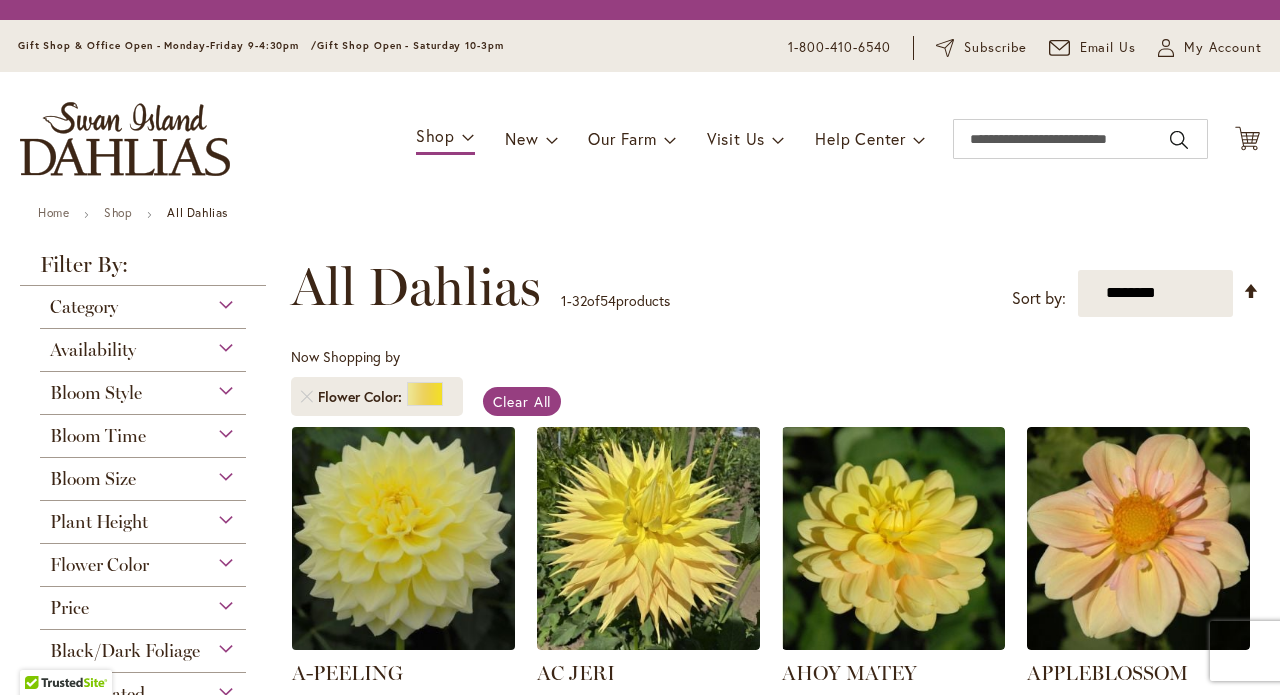 scroll, scrollTop: 0, scrollLeft: 0, axis: both 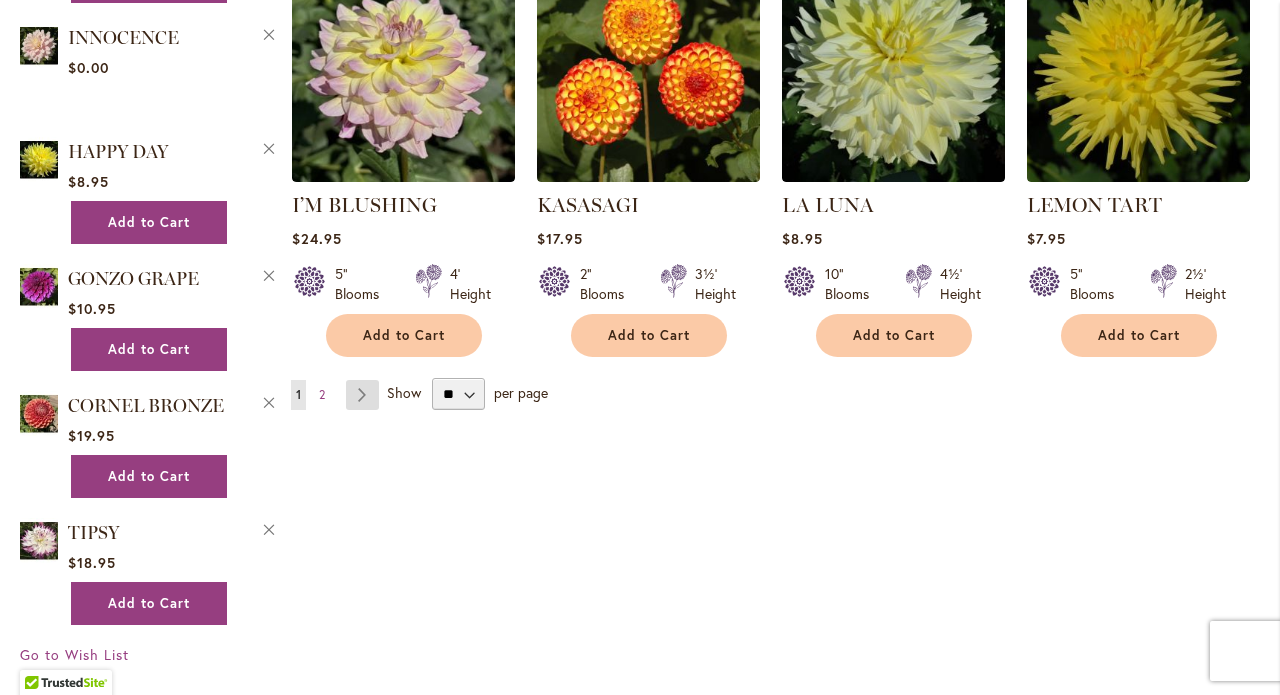 click on "Page
Next" at bounding box center (362, 395) 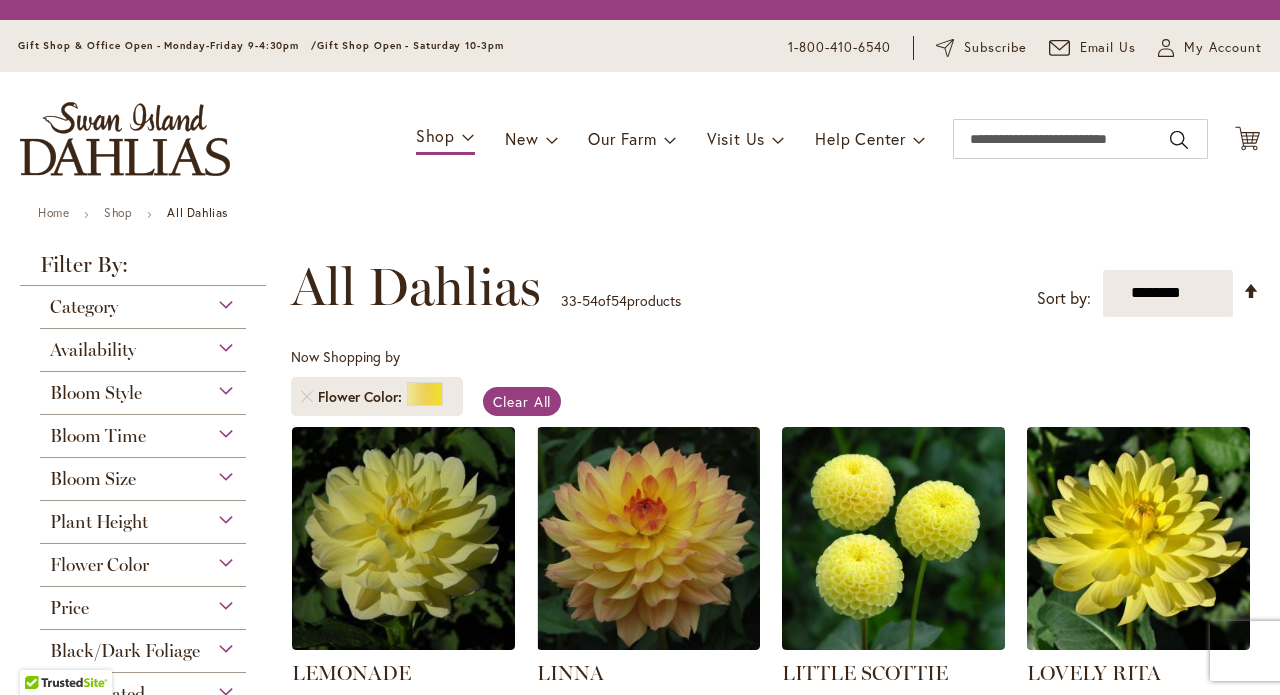 scroll, scrollTop: 0, scrollLeft: 0, axis: both 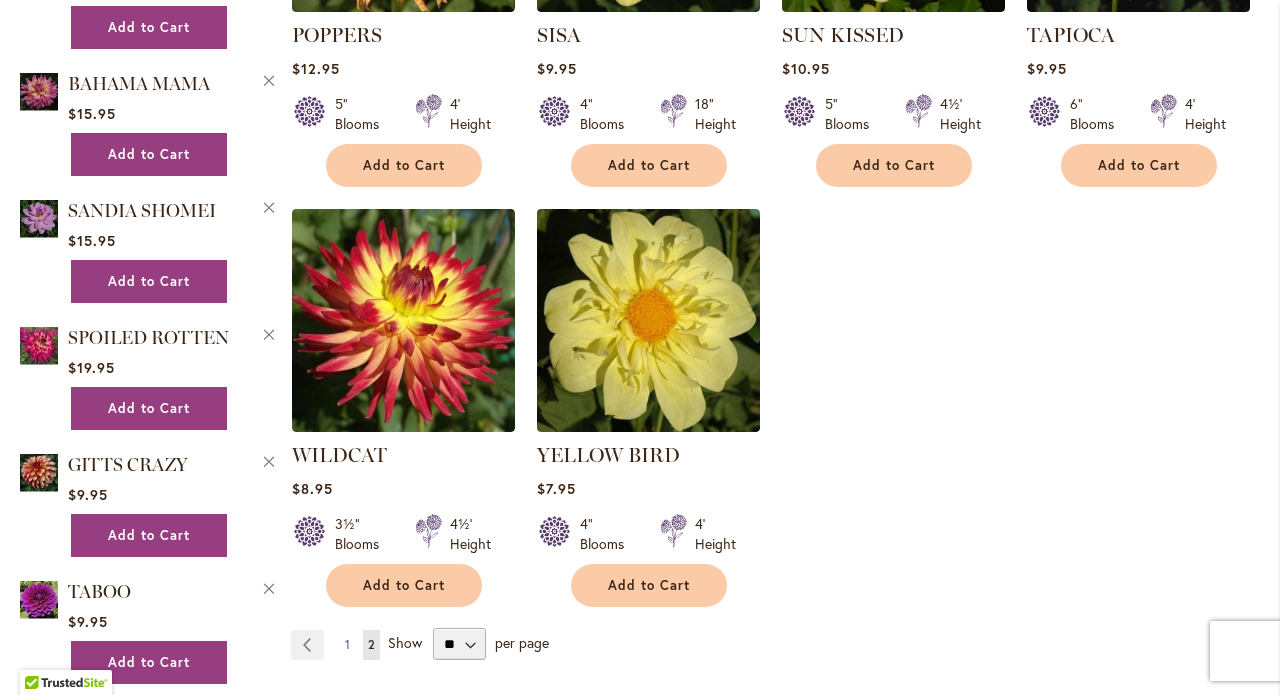 click on "Page
1" at bounding box center (347, 645) 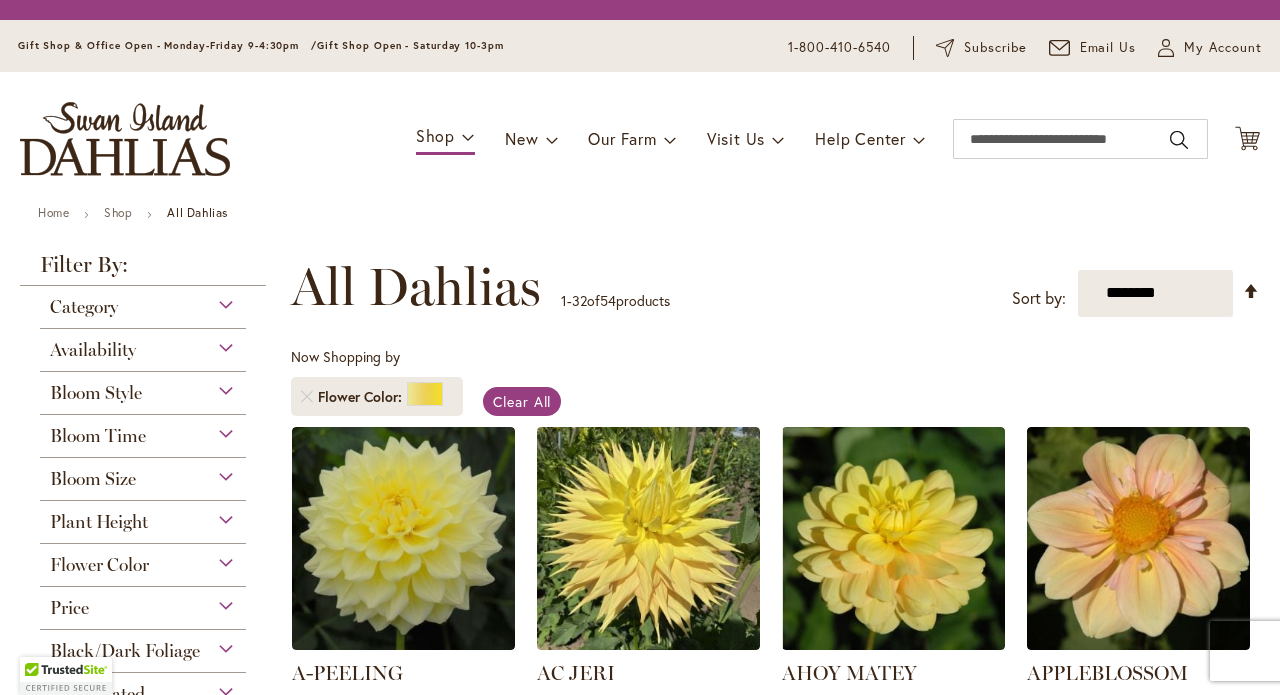 scroll, scrollTop: 0, scrollLeft: 0, axis: both 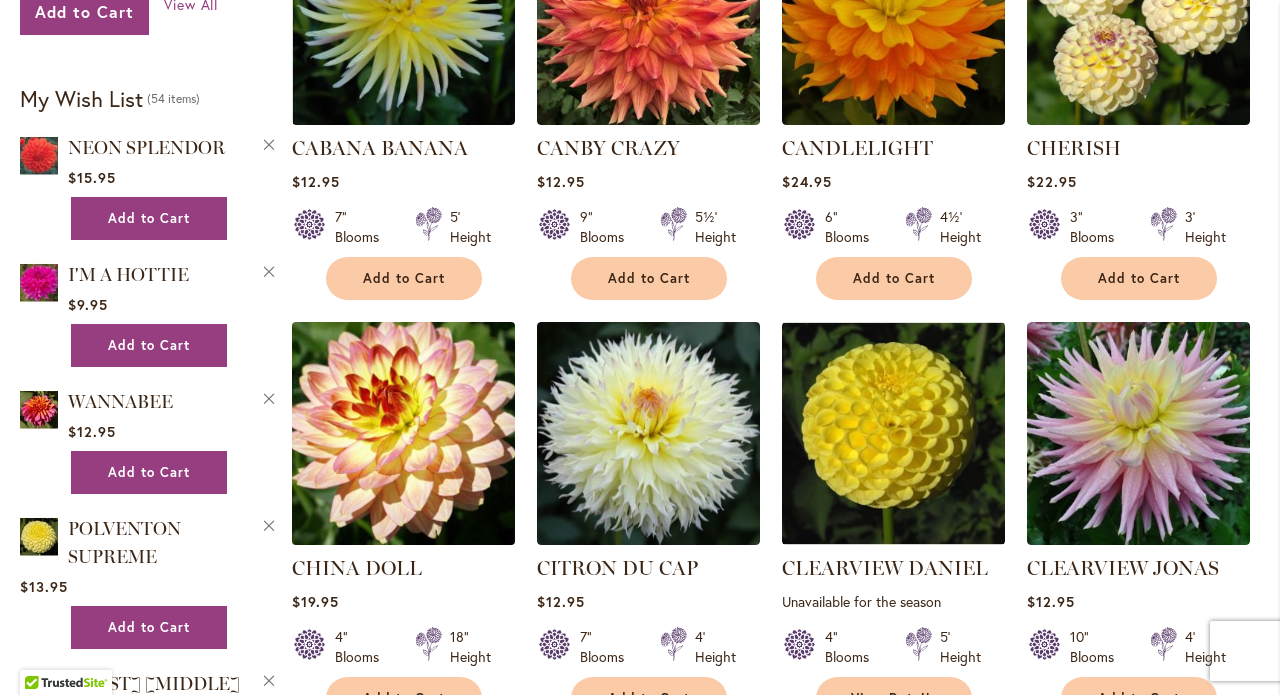 click at bounding box center [403, 433] 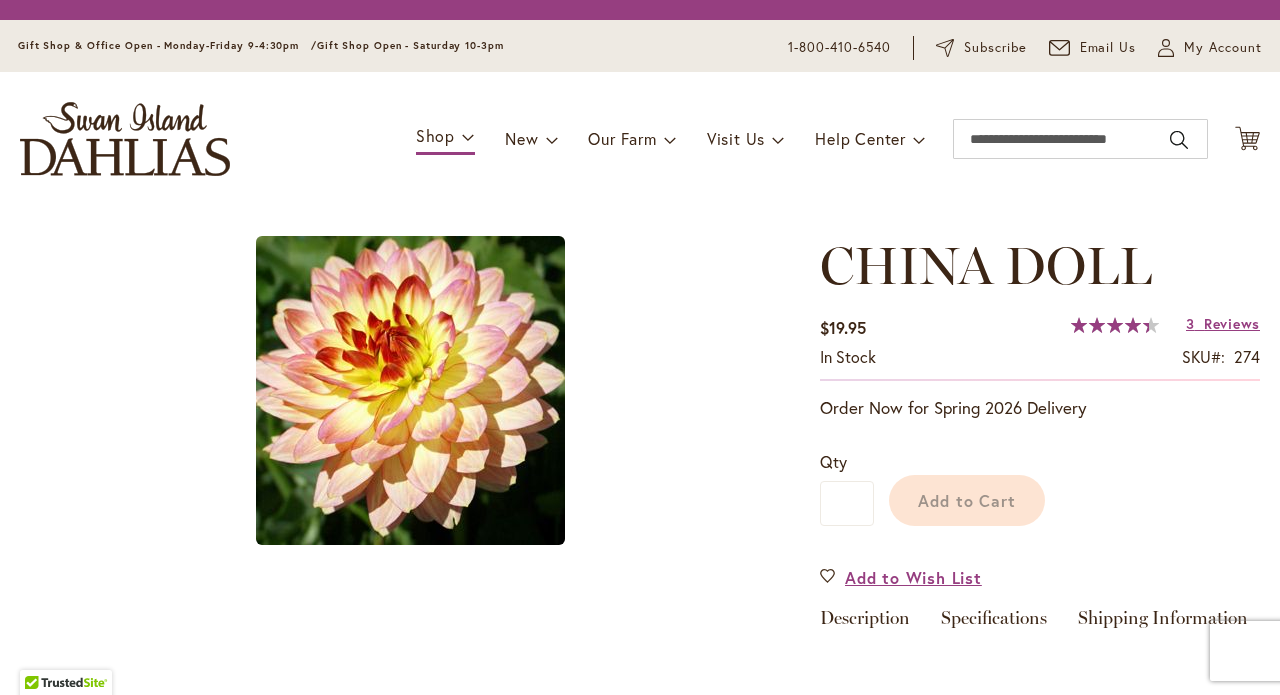 scroll, scrollTop: 0, scrollLeft: 0, axis: both 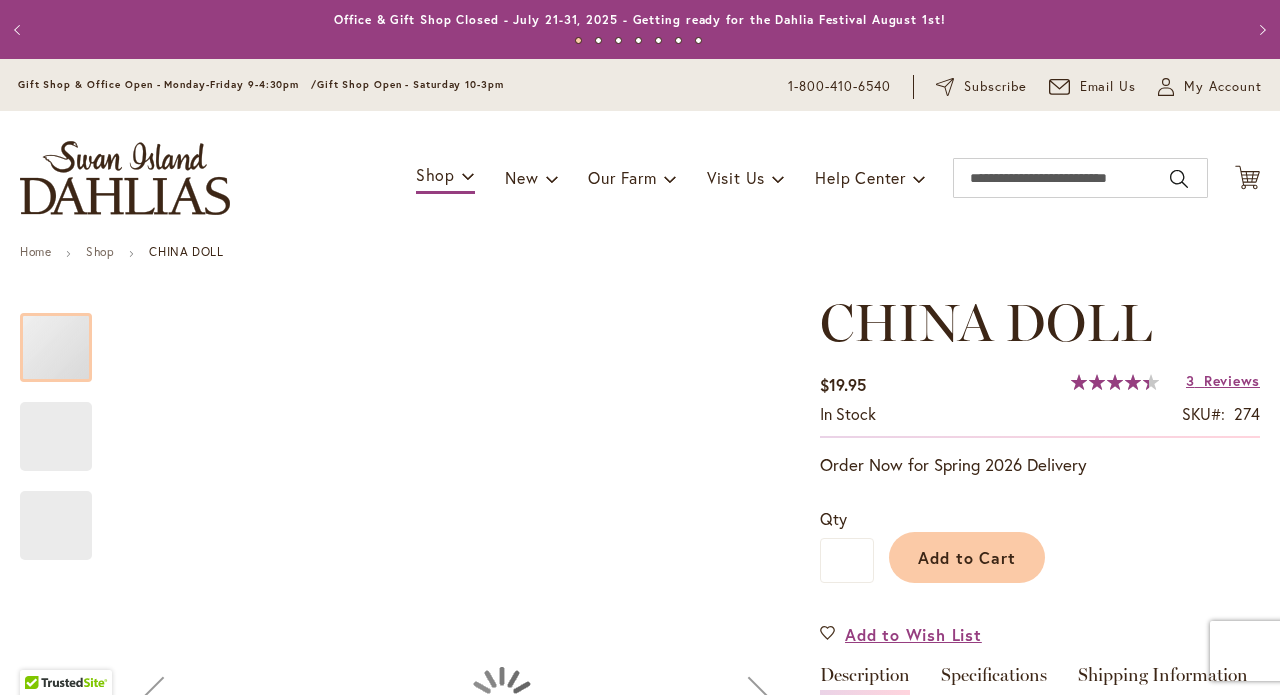 type on "******" 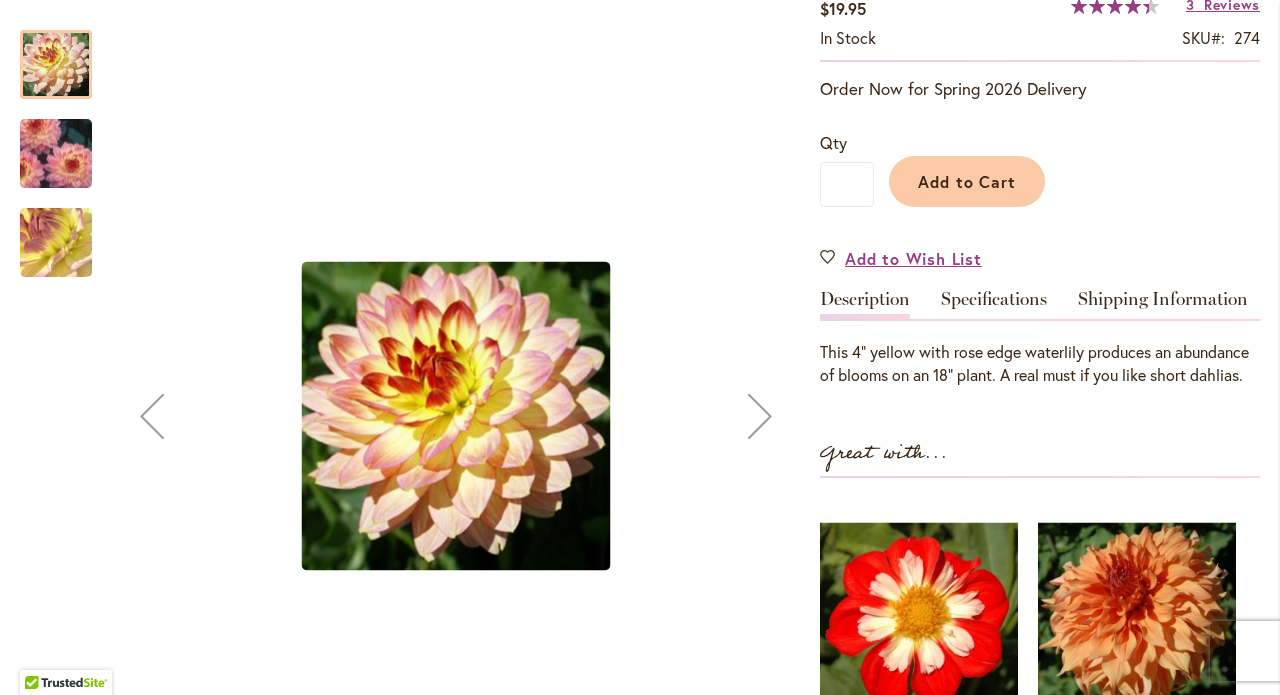 scroll, scrollTop: 379, scrollLeft: 0, axis: vertical 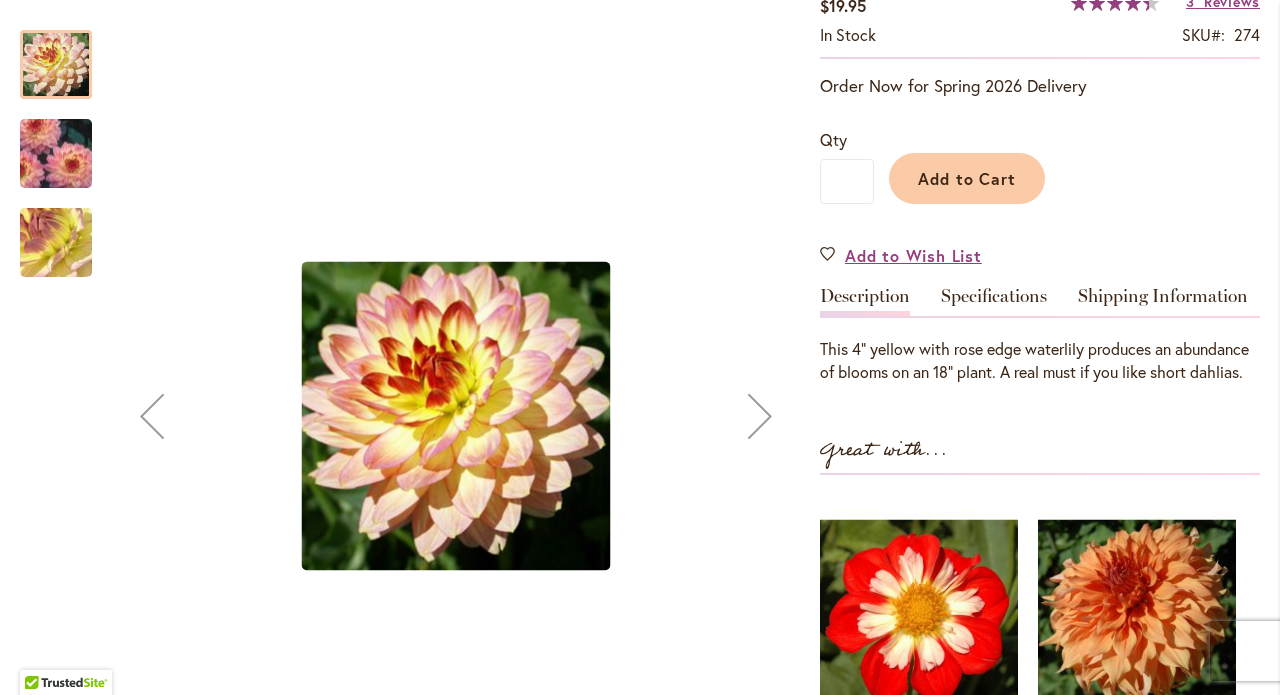 click at bounding box center [56, 153] 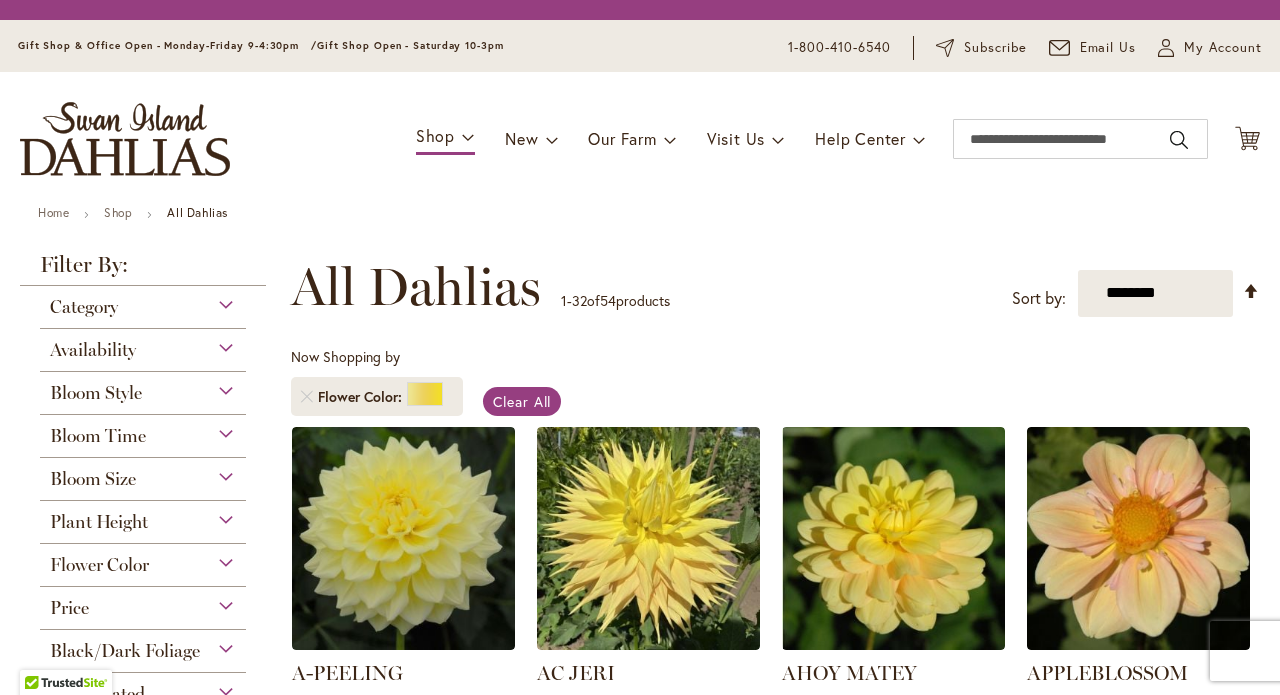 scroll, scrollTop: 0, scrollLeft: 0, axis: both 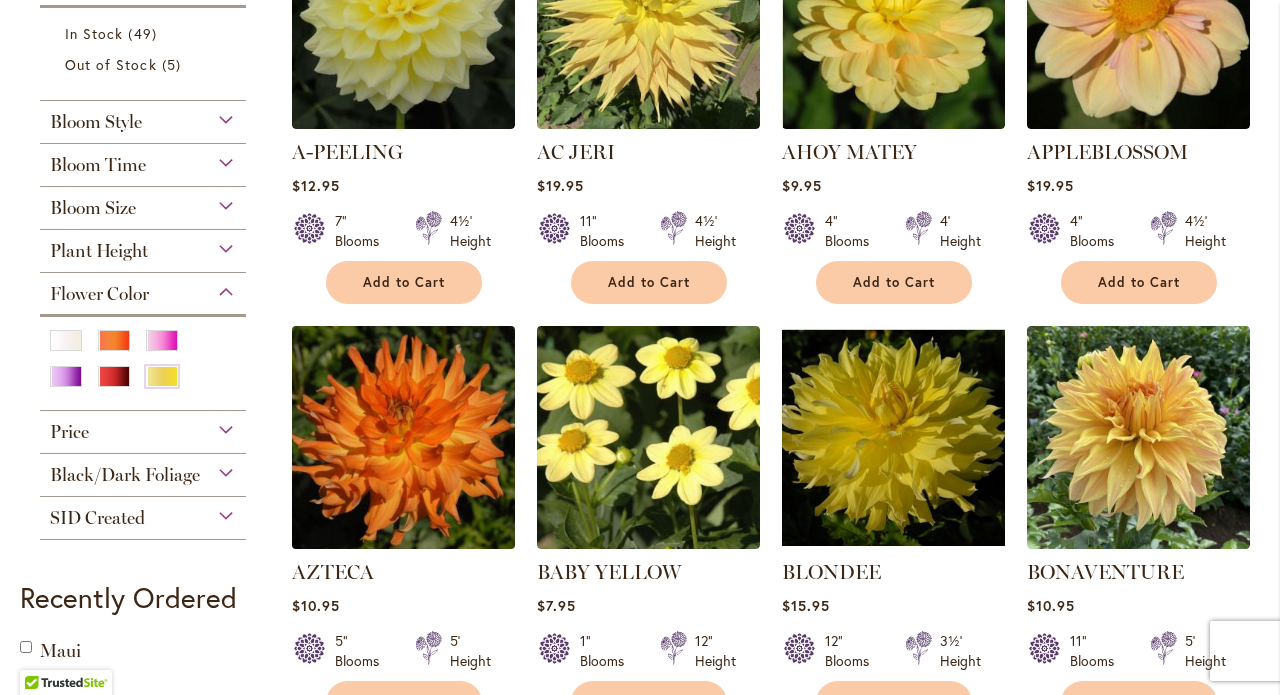 click at bounding box center (403, 437) 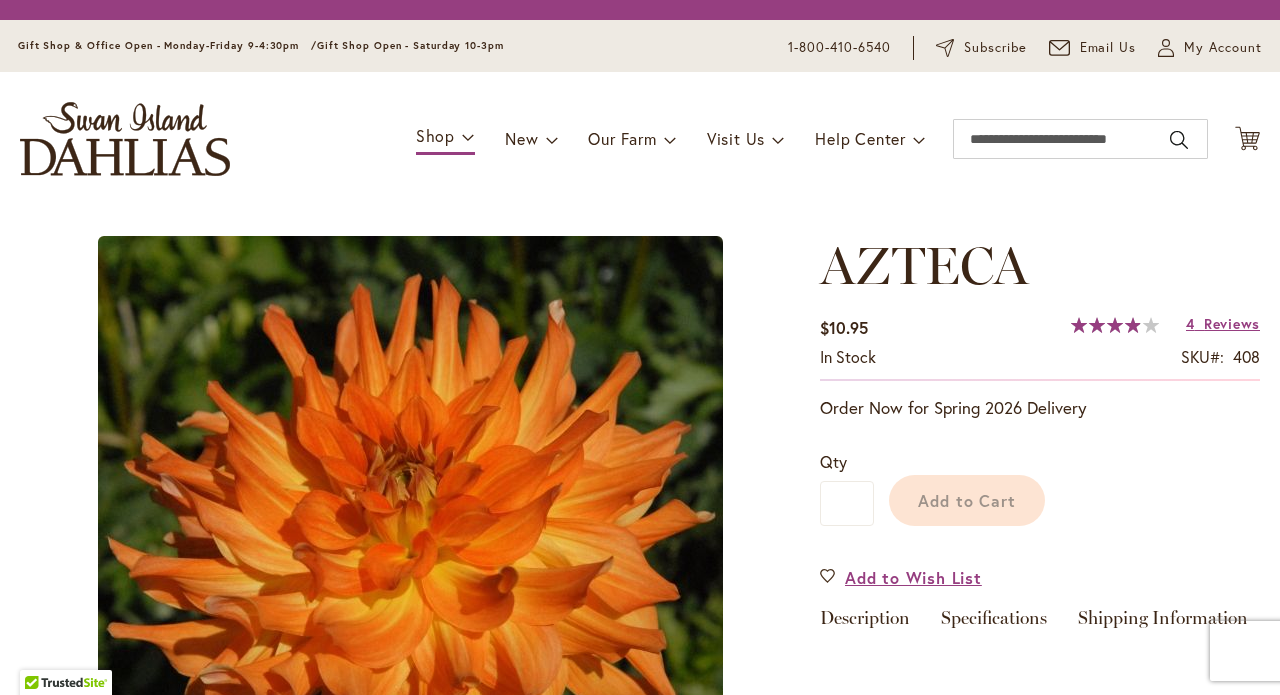 scroll, scrollTop: 0, scrollLeft: 0, axis: both 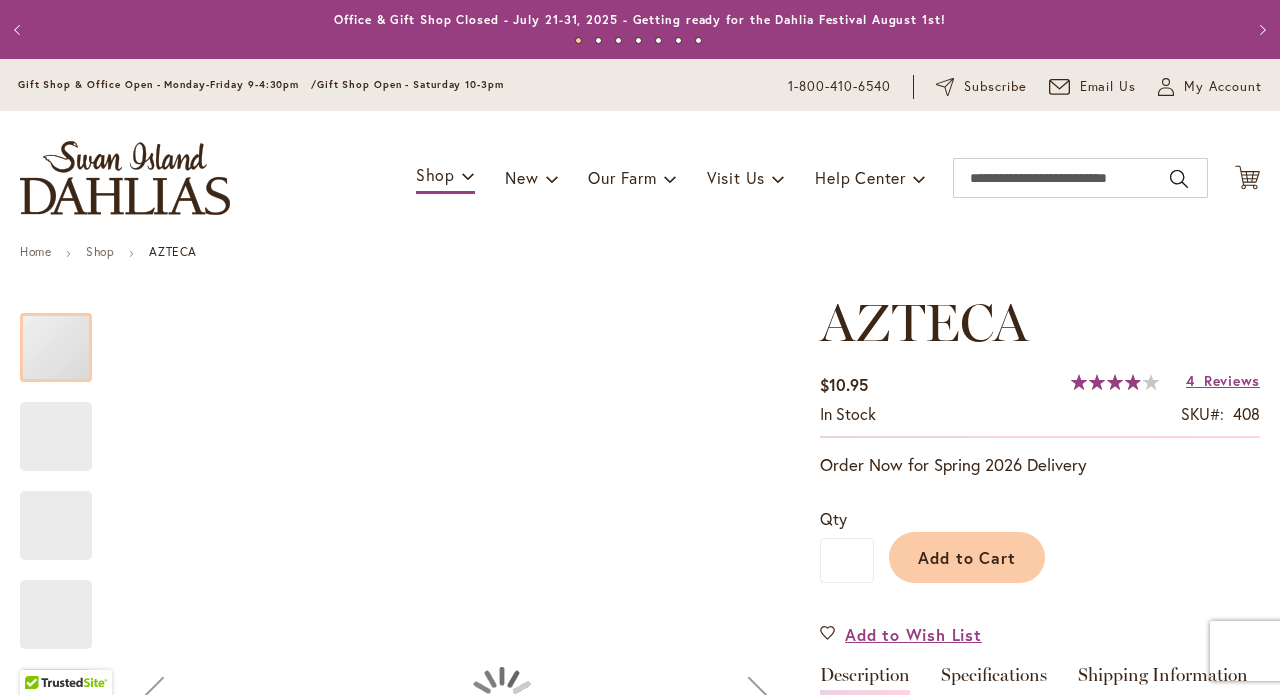 type on "******" 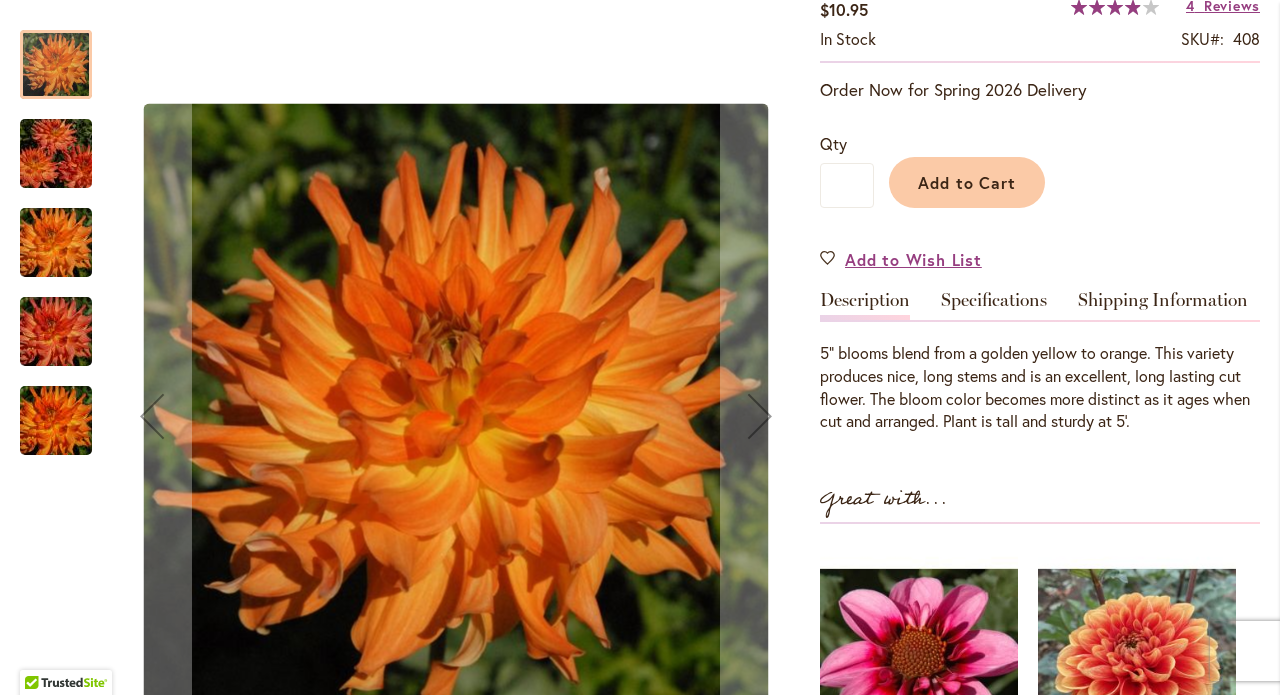 scroll, scrollTop: 377, scrollLeft: 0, axis: vertical 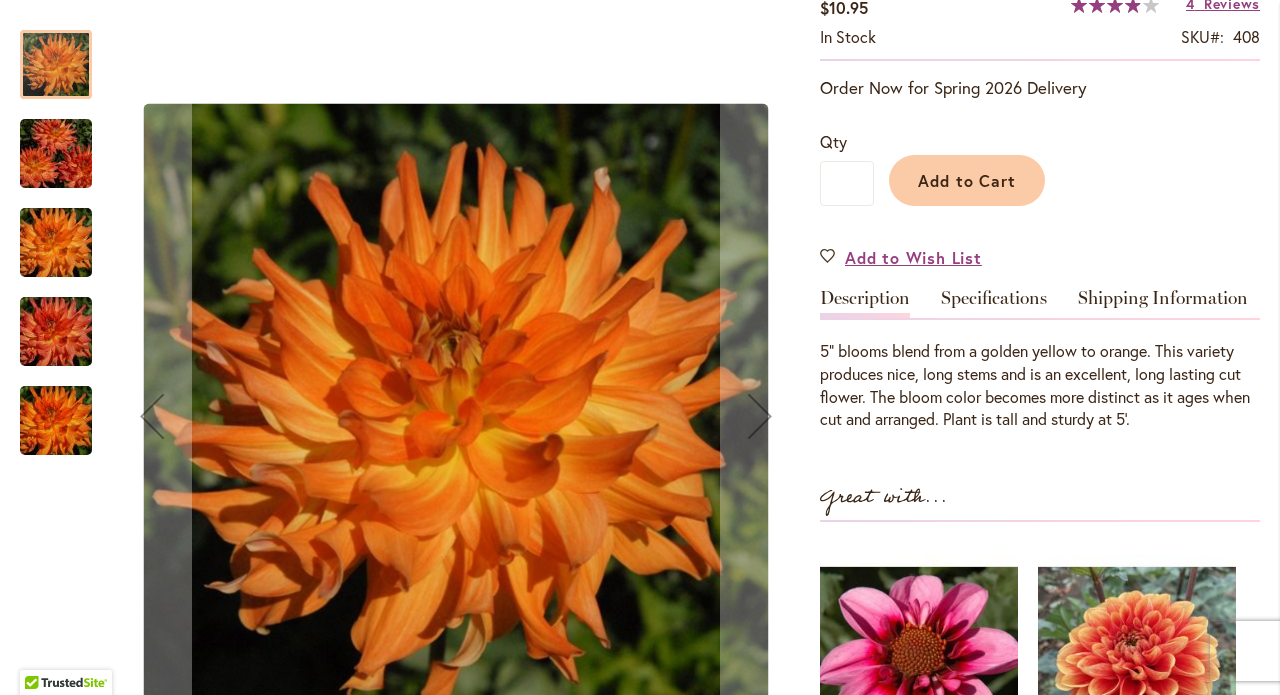 click at bounding box center [56, 154] 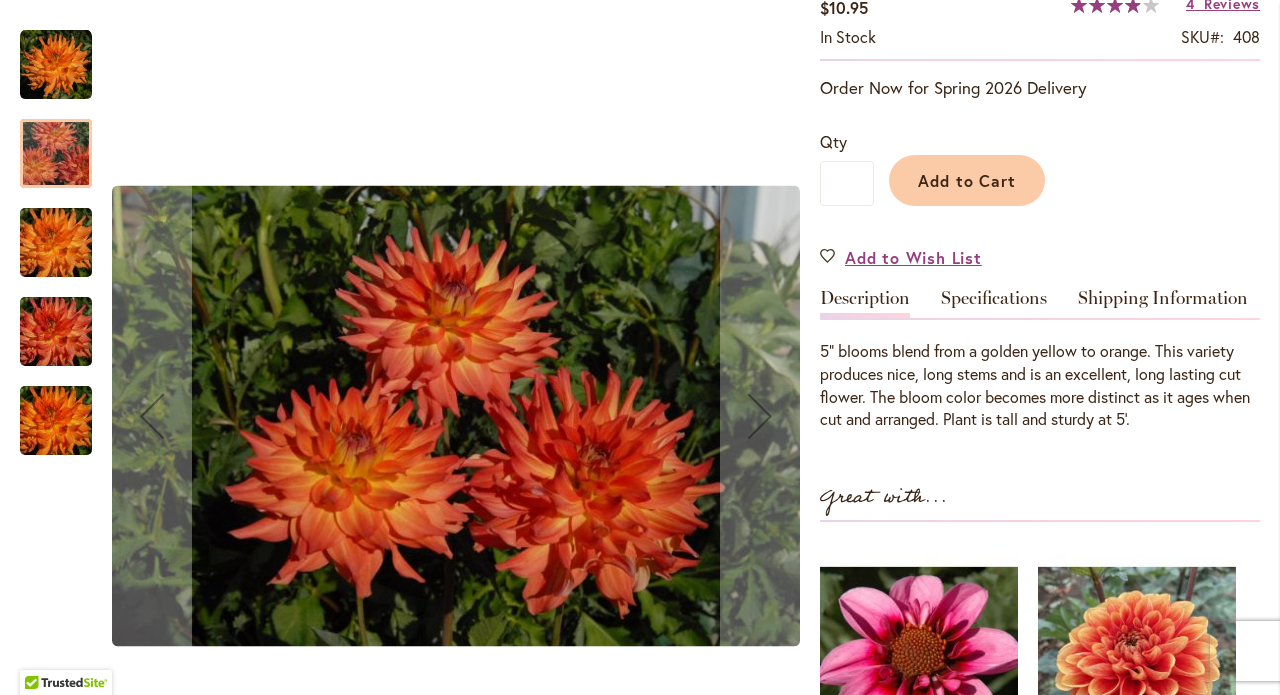 click at bounding box center [56, 243] 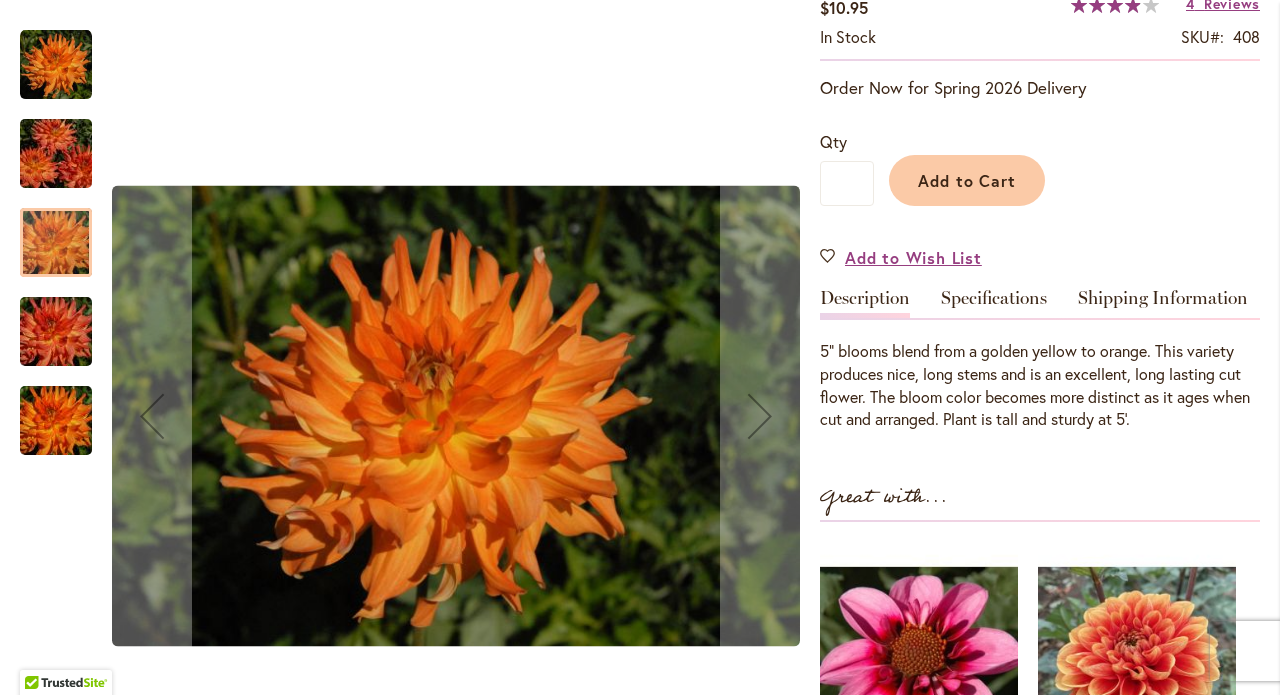 click at bounding box center (56, 332) 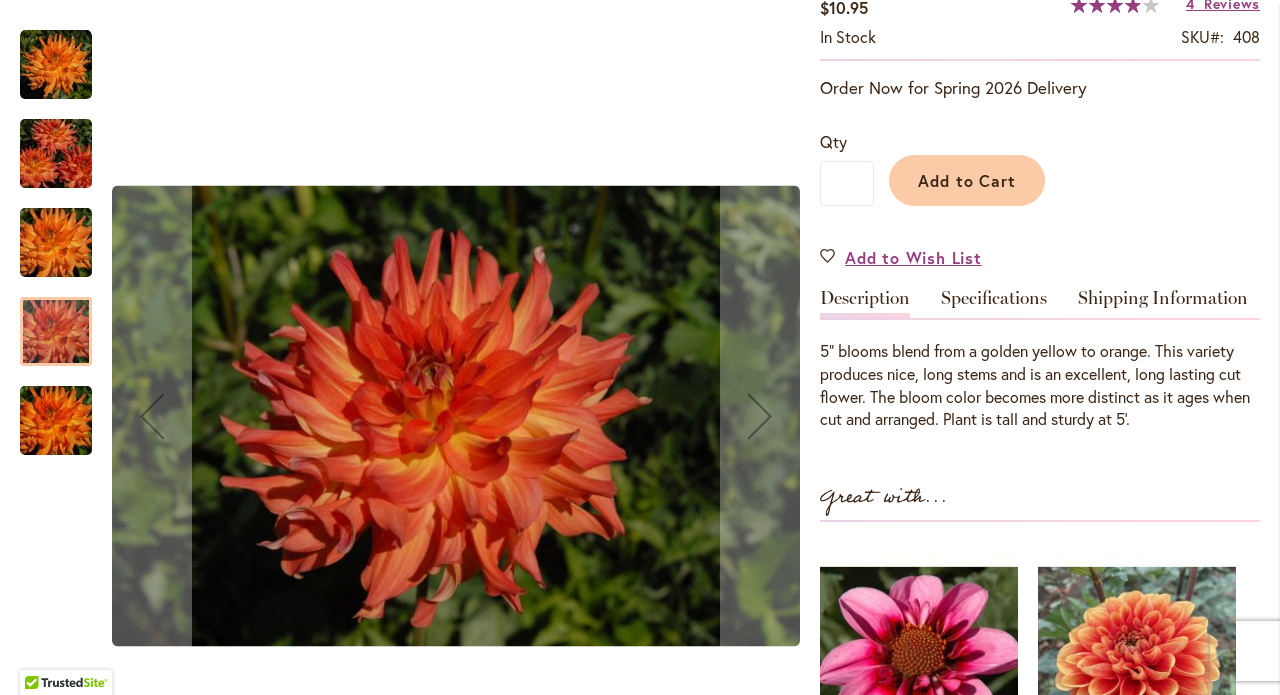 click at bounding box center [56, 421] 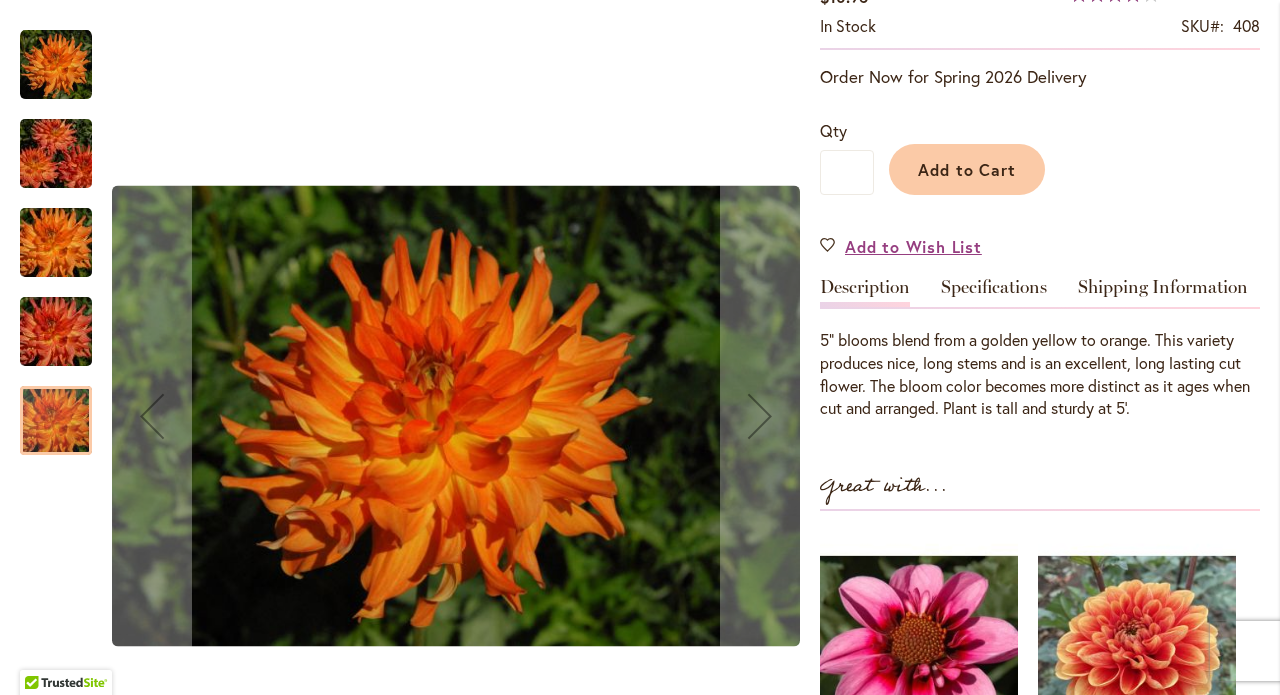 scroll, scrollTop: 392, scrollLeft: 0, axis: vertical 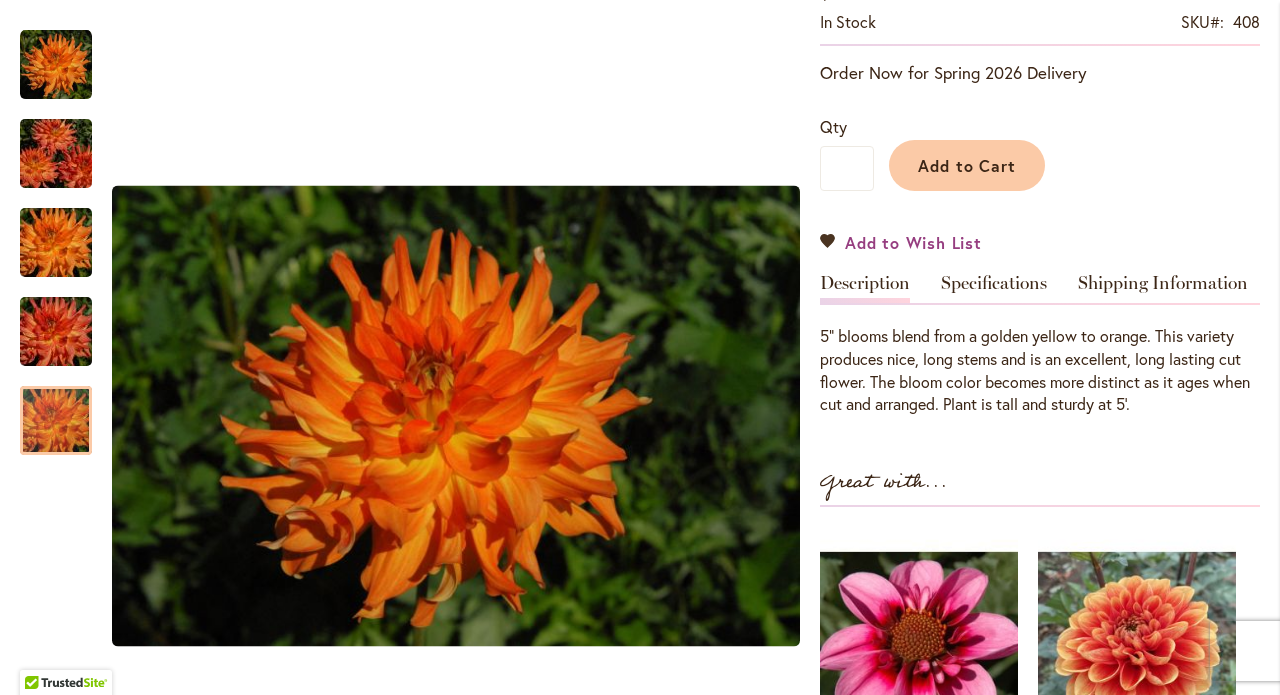 click on "Add to Wish List" at bounding box center [913, 242] 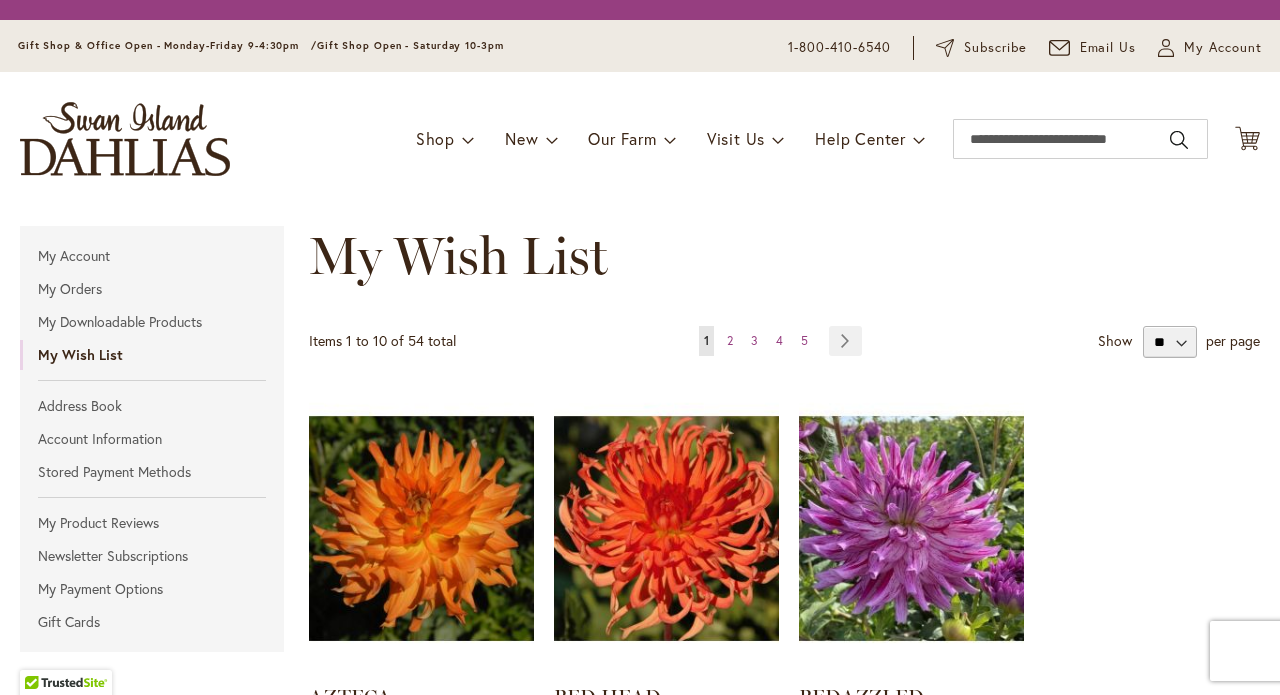 scroll, scrollTop: 0, scrollLeft: 0, axis: both 